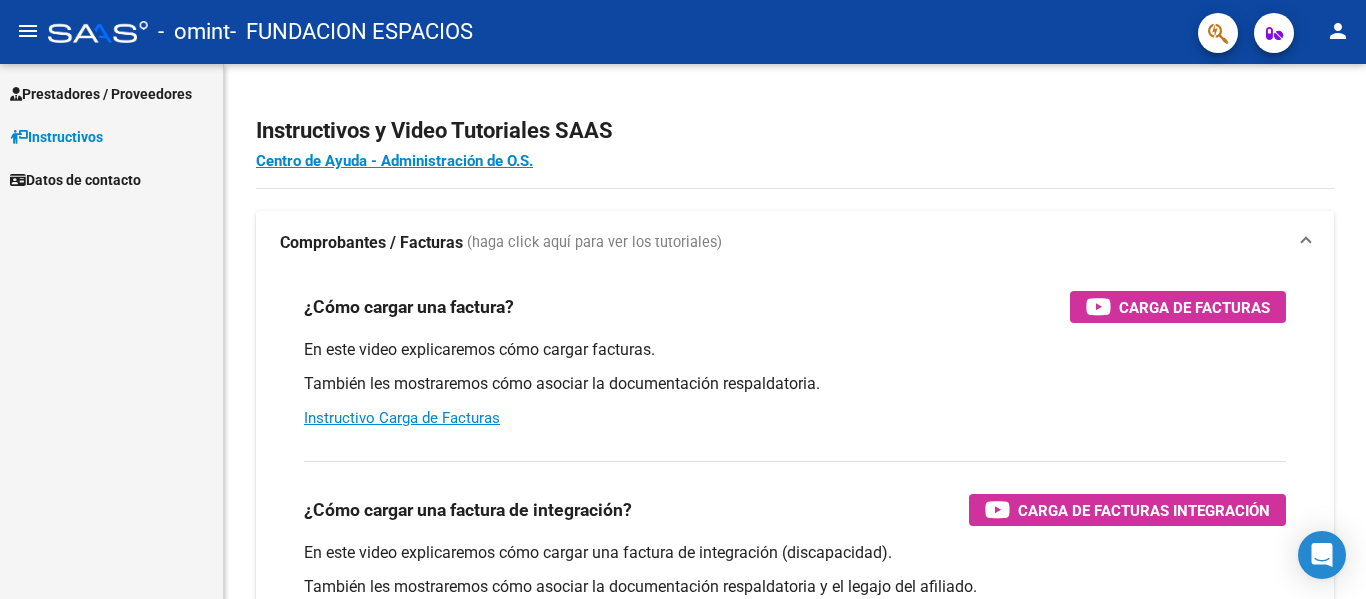 scroll, scrollTop: 0, scrollLeft: 0, axis: both 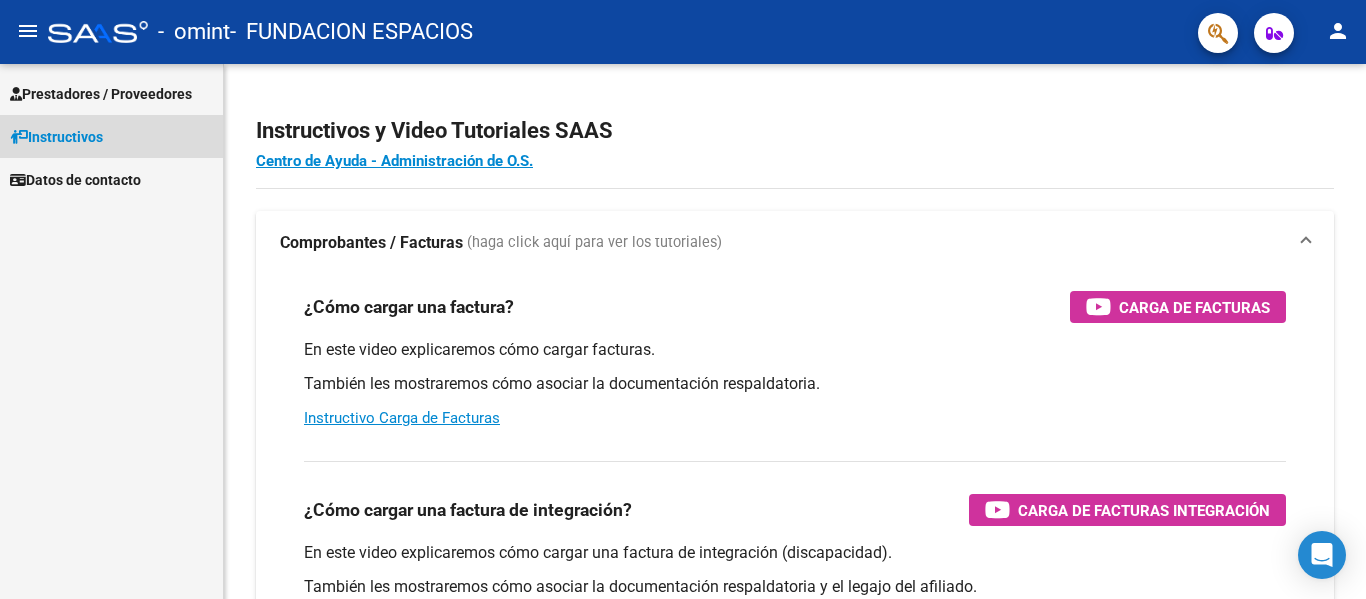 click on "Instructivos" at bounding box center [56, 137] 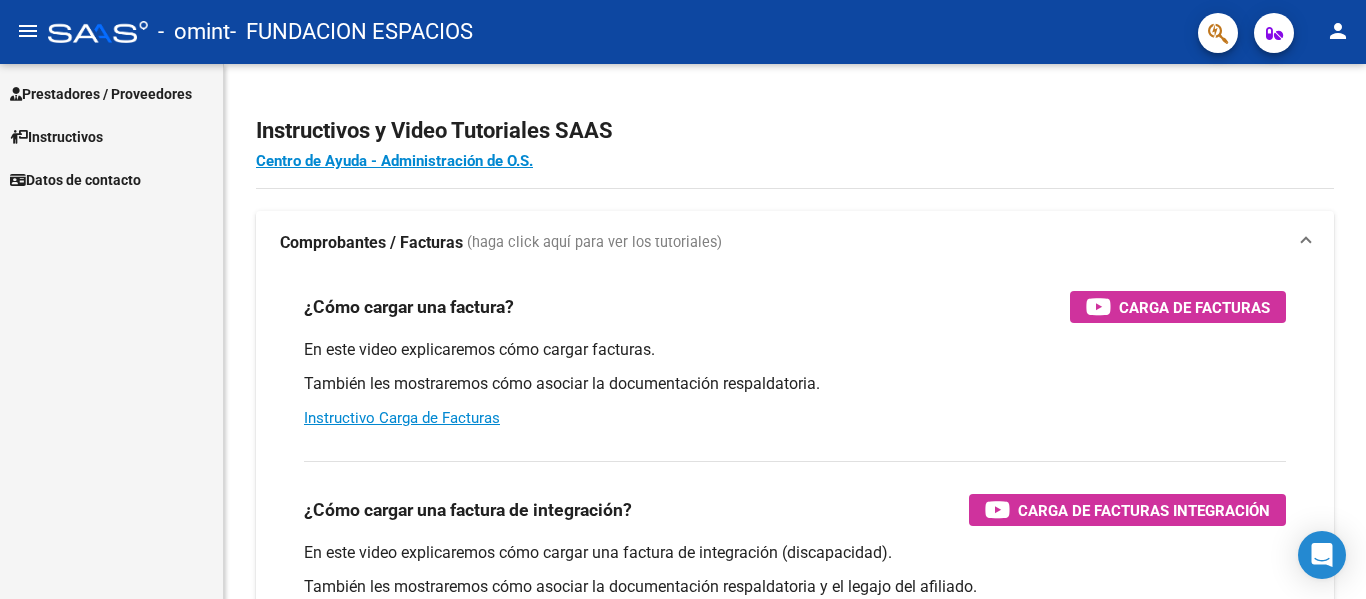 click on "Prestadores / Proveedores" at bounding box center (111, 93) 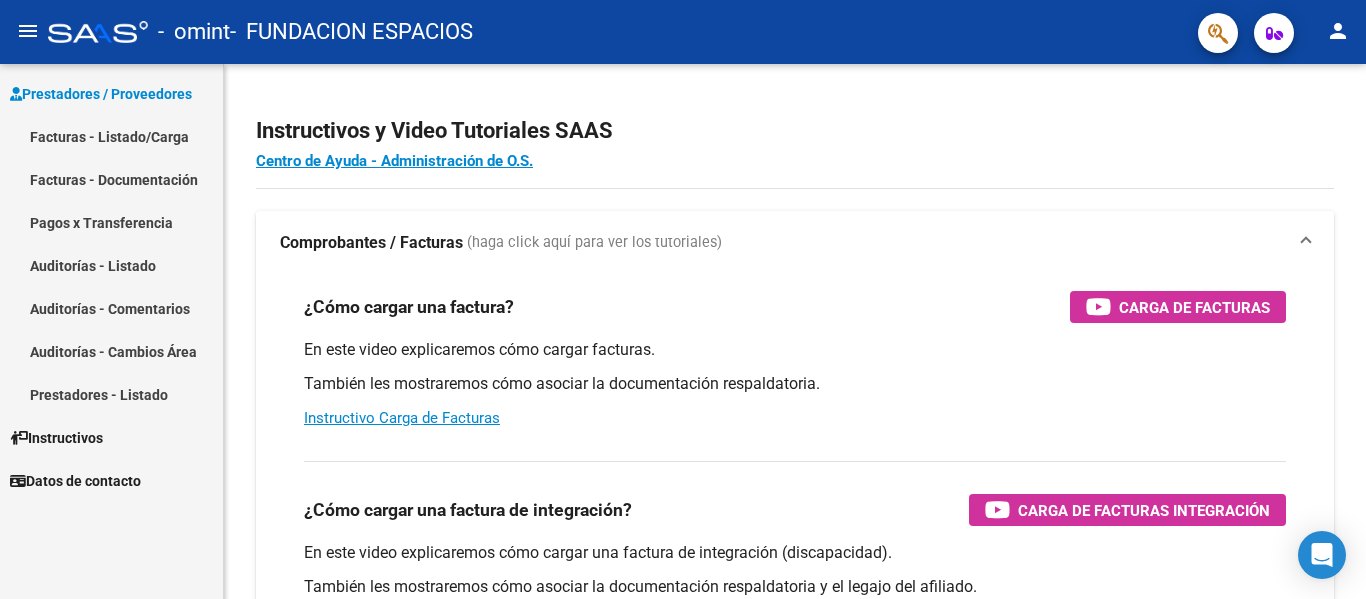 click on "Facturas - Listado/Carga" at bounding box center [111, 136] 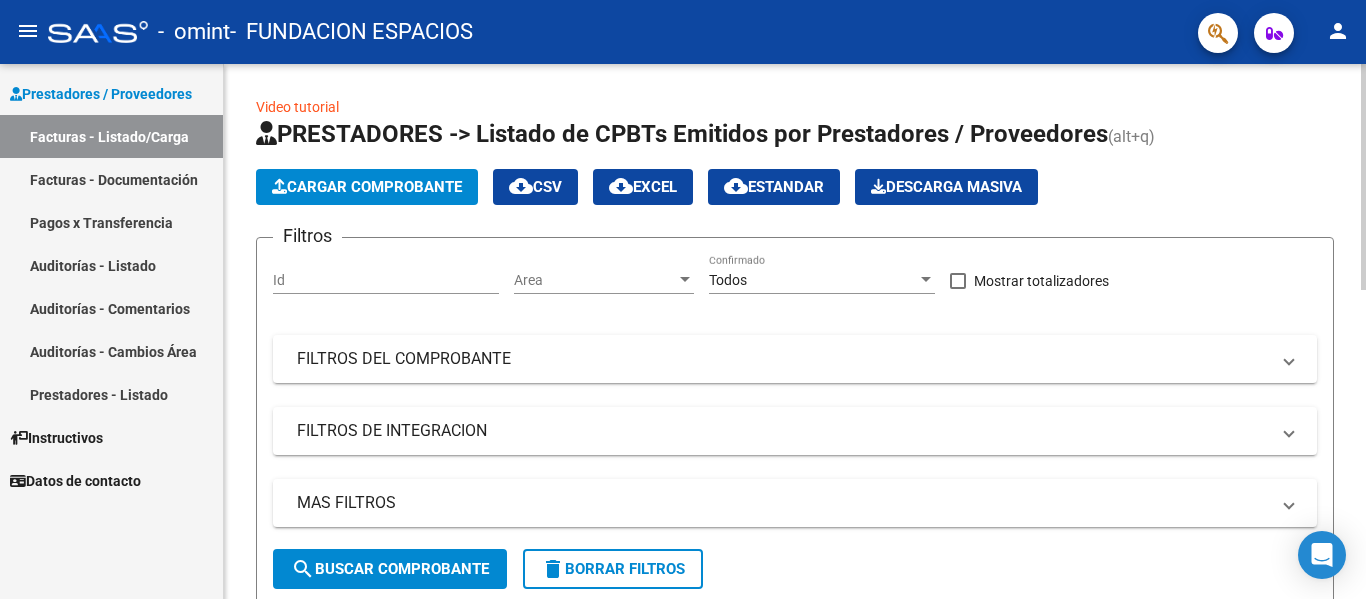 click on "Cargar Comprobante" 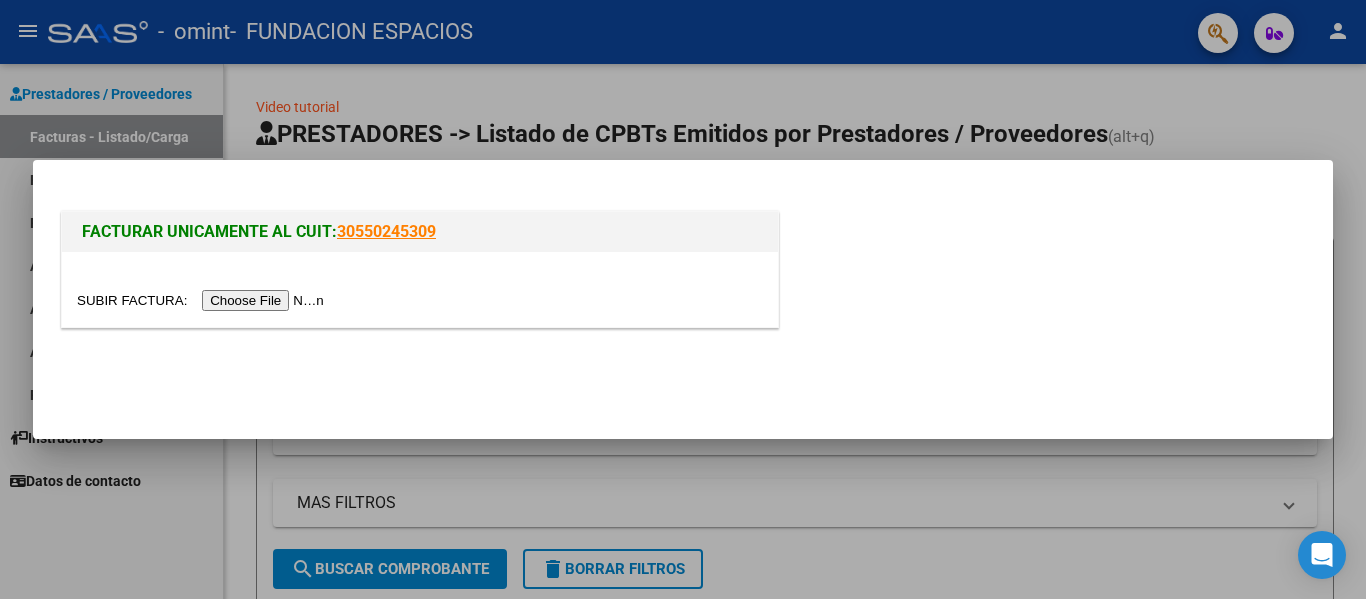click at bounding box center [203, 300] 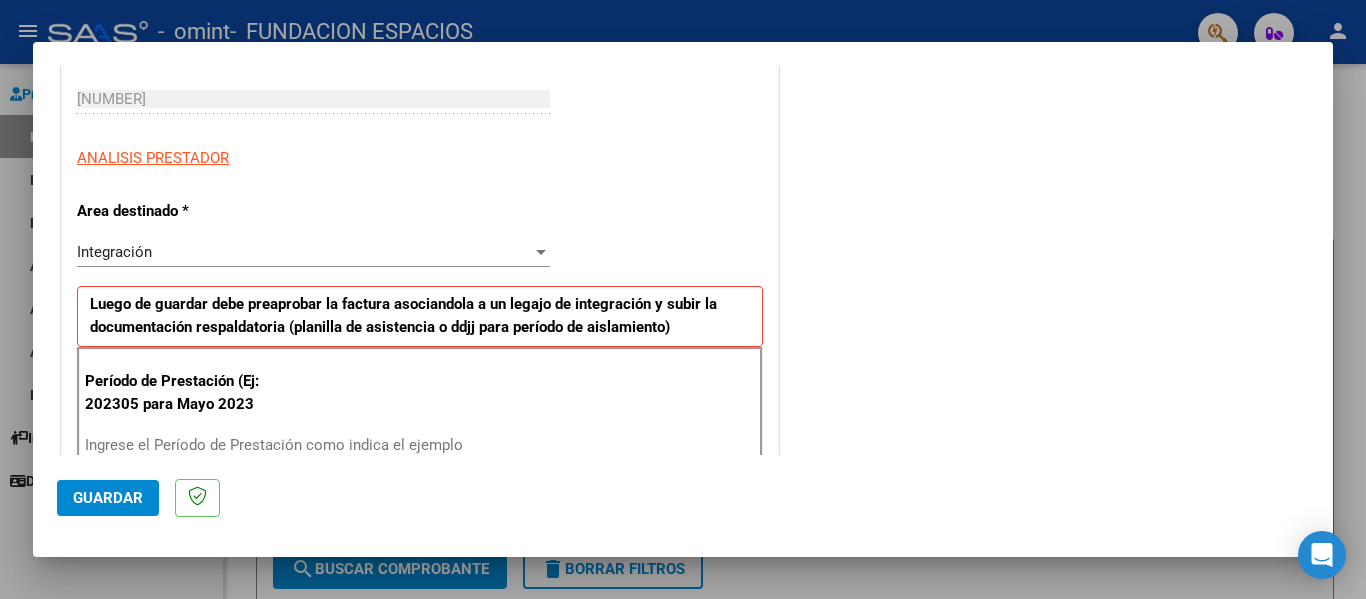 scroll, scrollTop: 400, scrollLeft: 0, axis: vertical 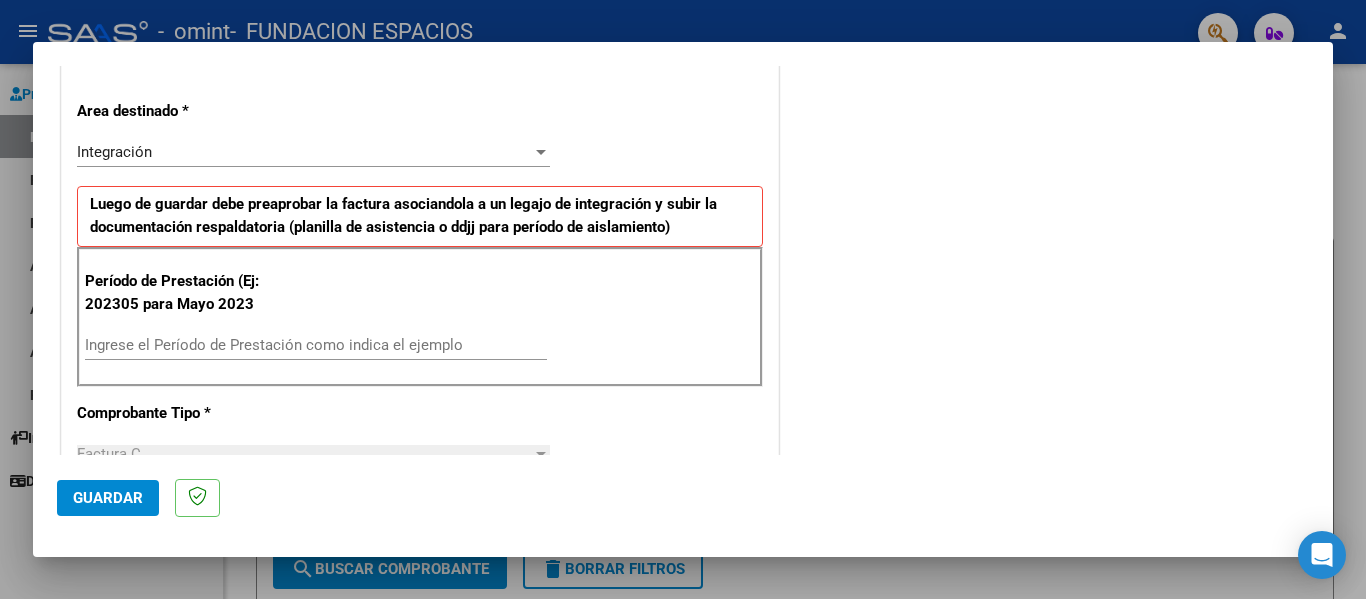 click on "Ingrese el Período de Prestación como indica el ejemplo" at bounding box center (316, 345) 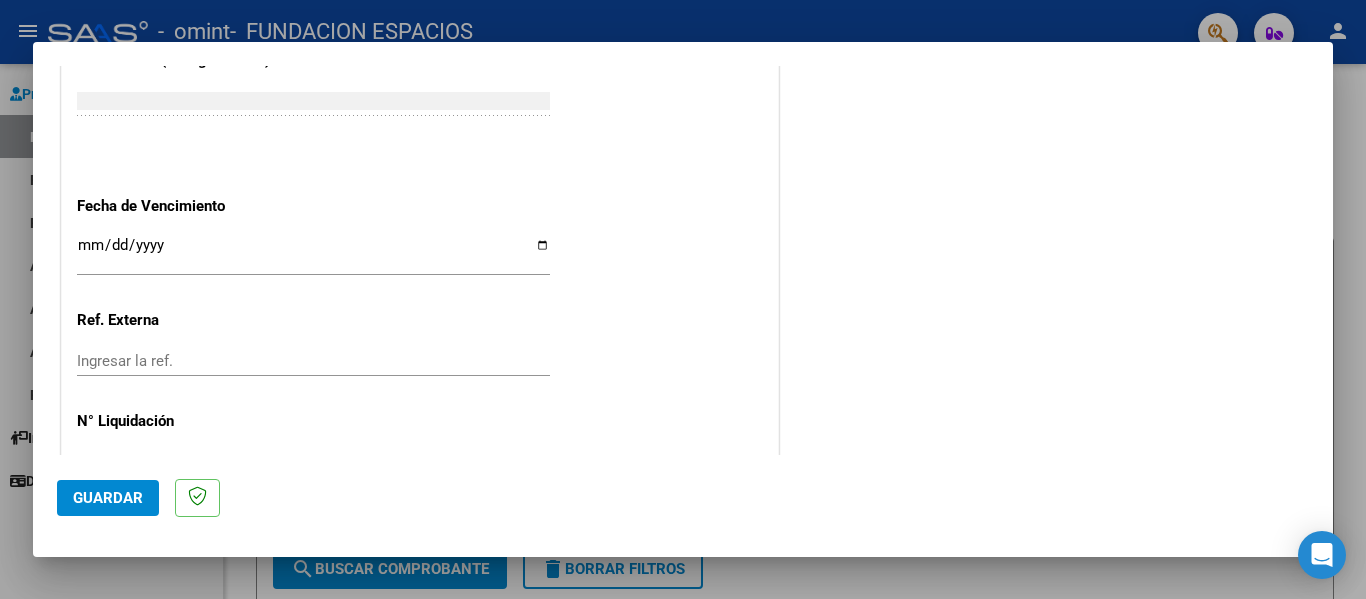scroll, scrollTop: 1300, scrollLeft: 0, axis: vertical 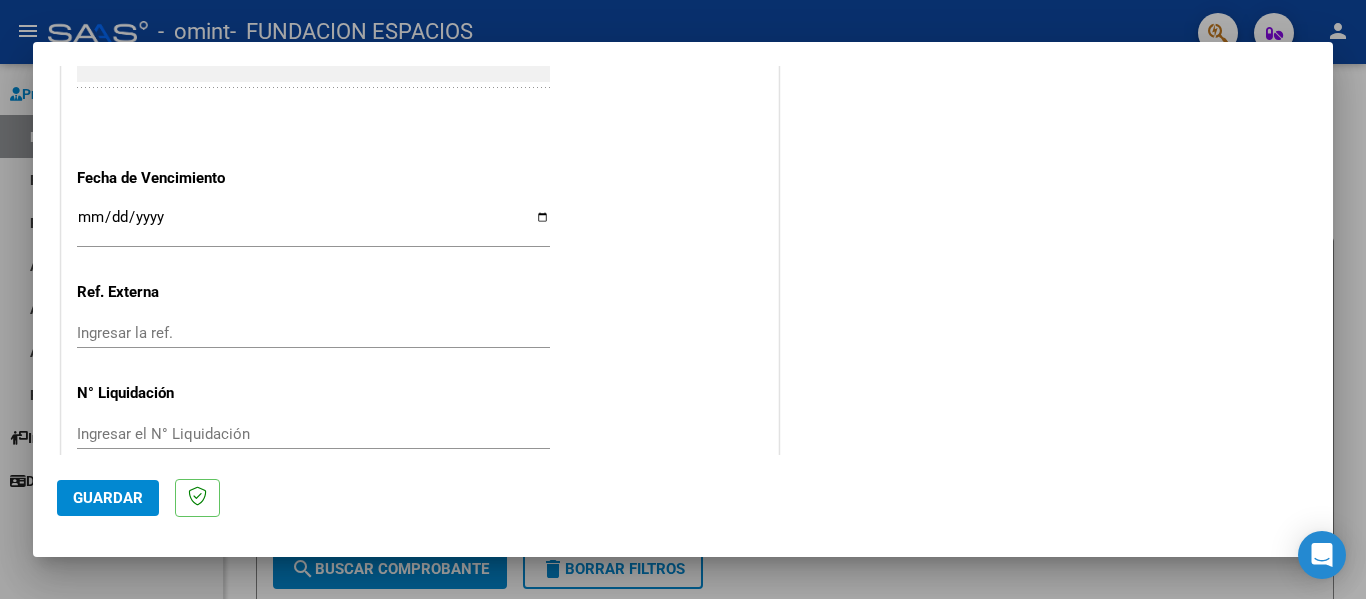 type on "202507" 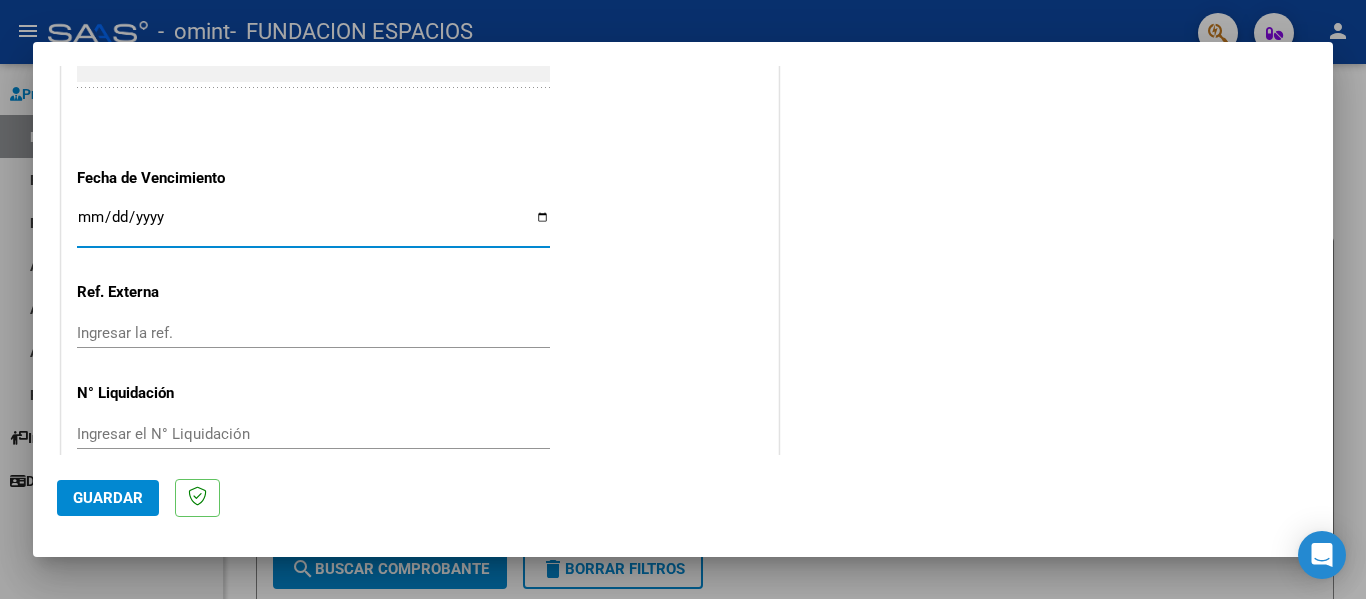 click on "Ingresar la fecha" at bounding box center (313, 225) 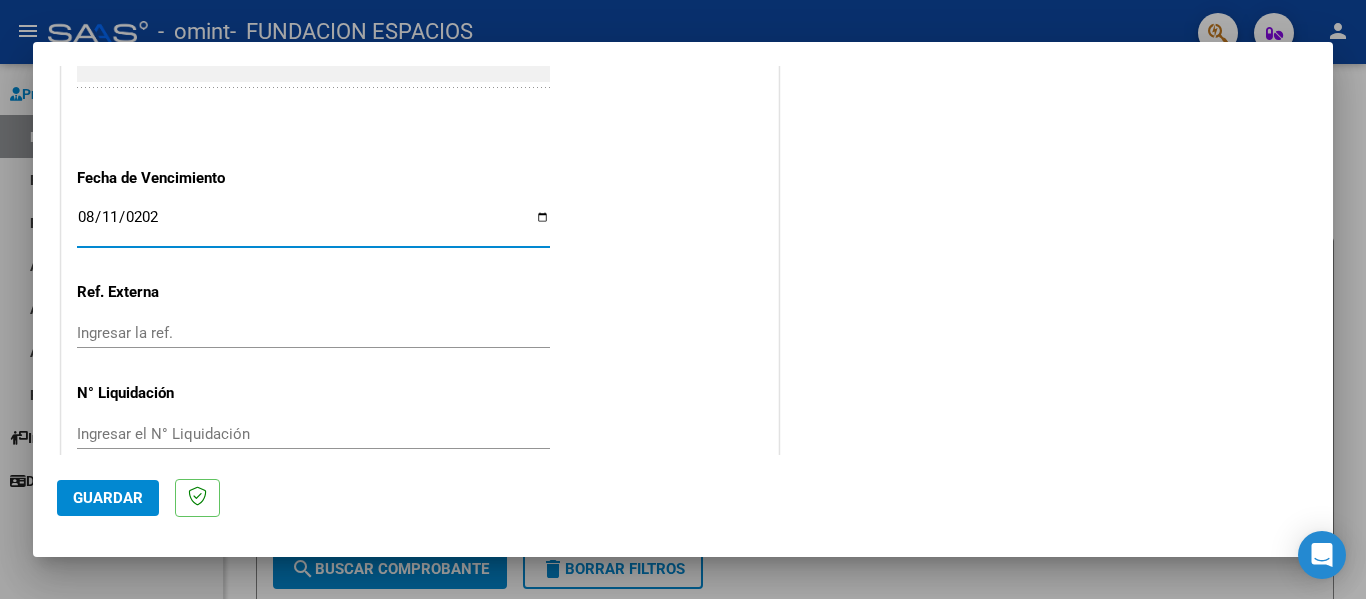 type on "2025-08-11" 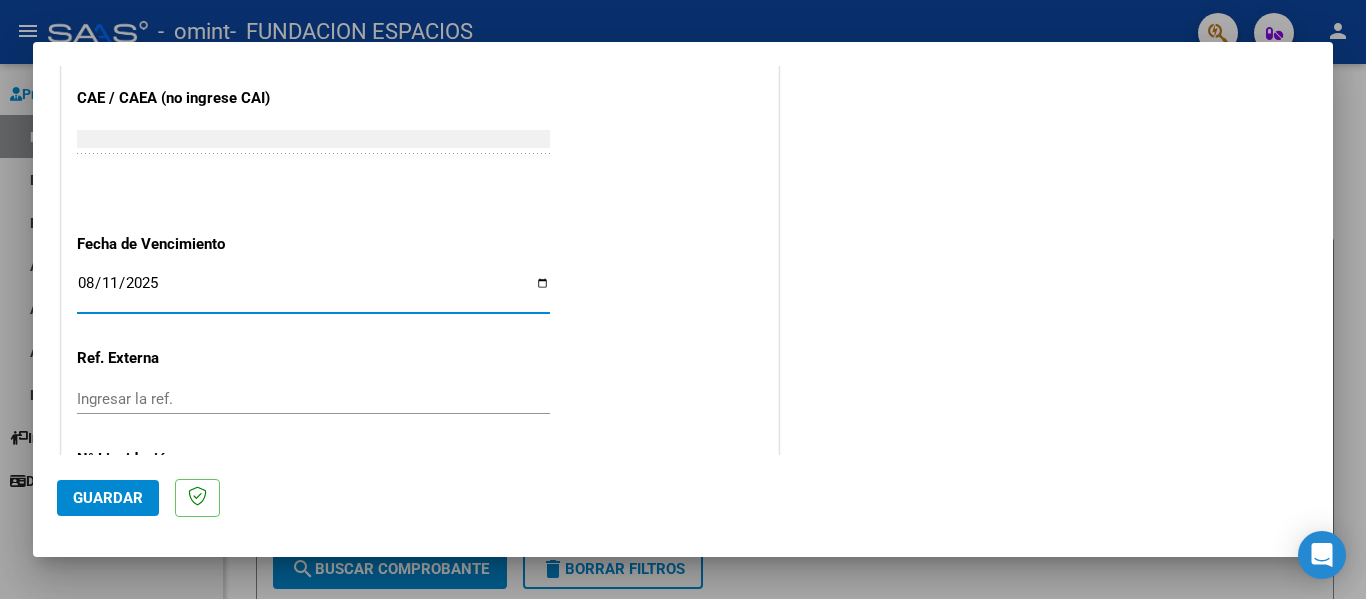 scroll, scrollTop: 1333, scrollLeft: 0, axis: vertical 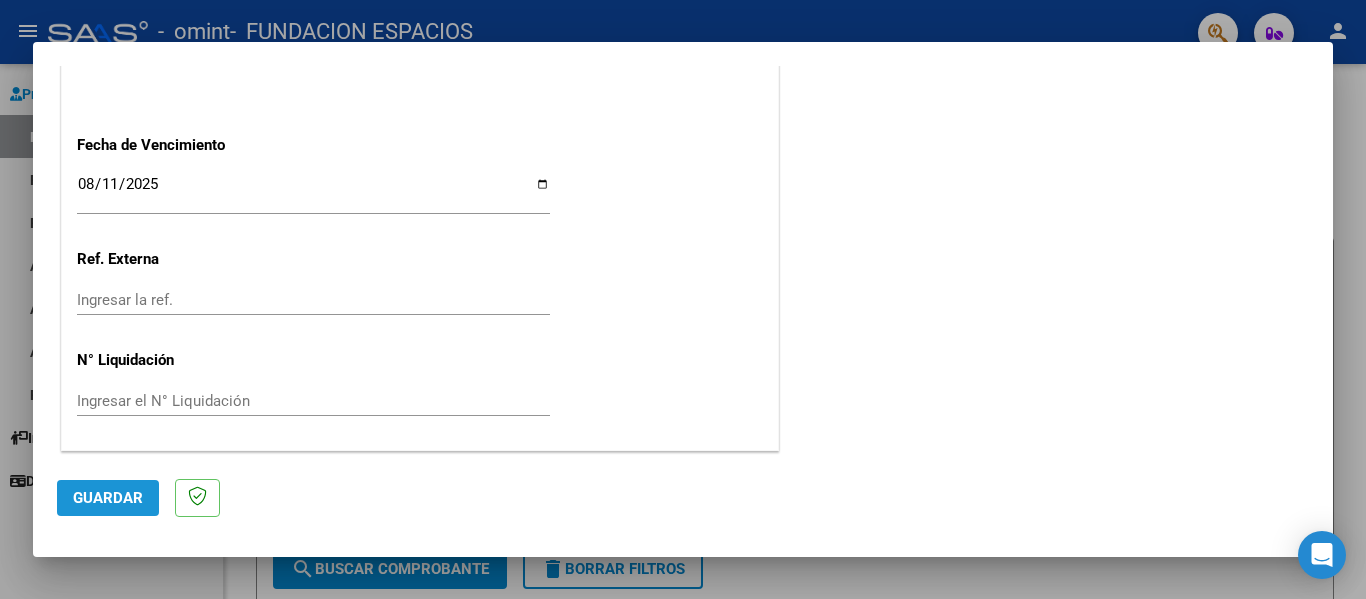 click on "Guardar" 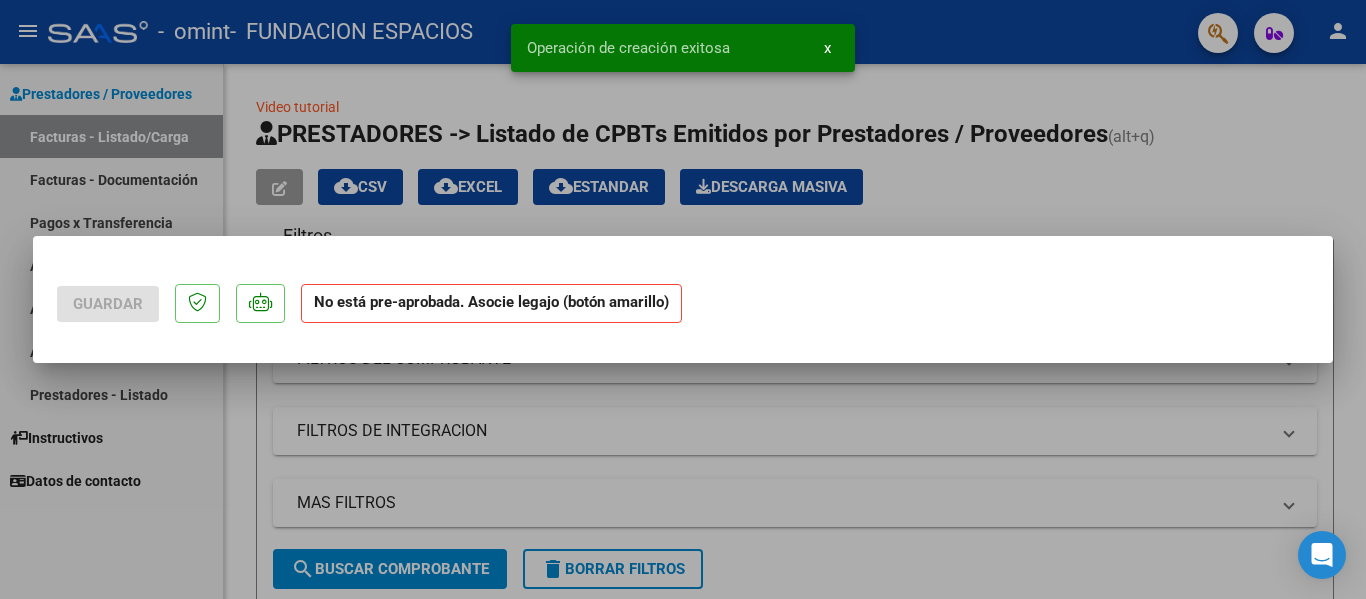 scroll, scrollTop: 0, scrollLeft: 0, axis: both 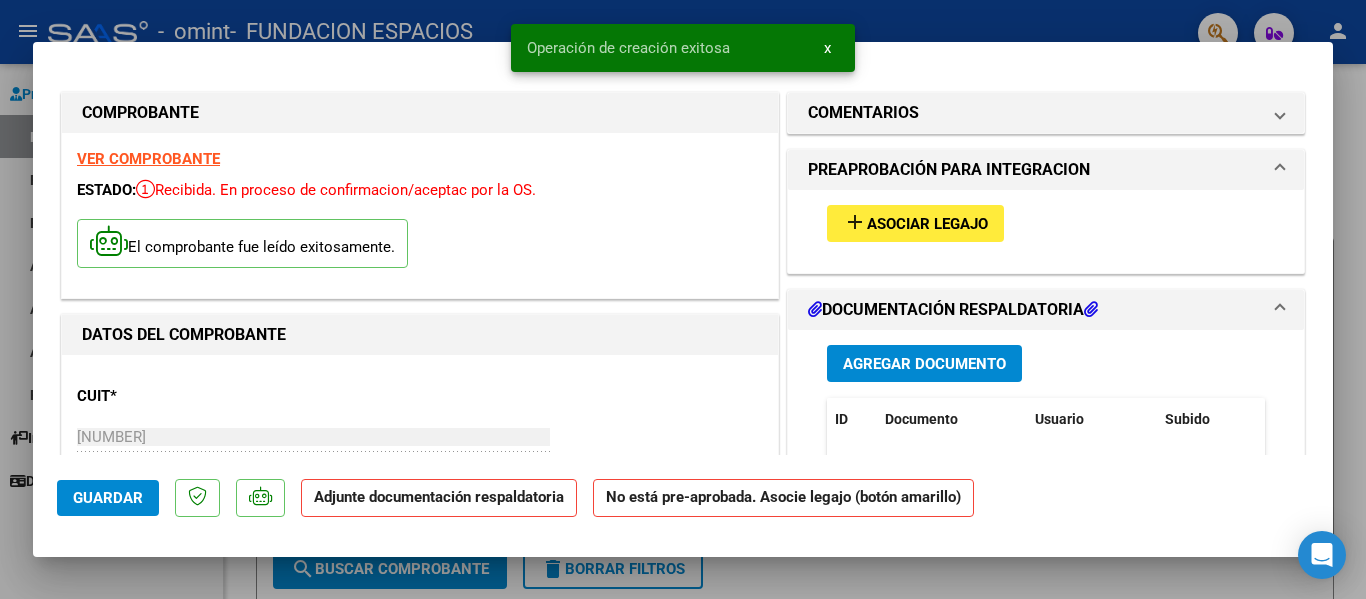 click on "Asociar Legajo" at bounding box center [927, 224] 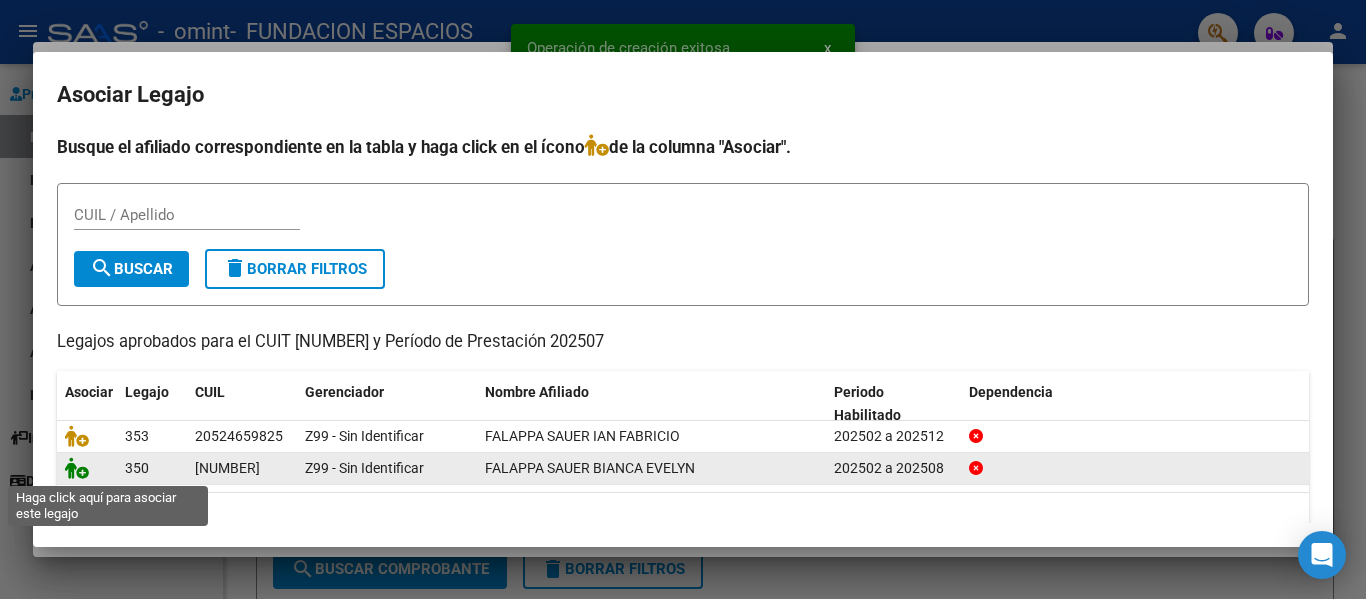 click 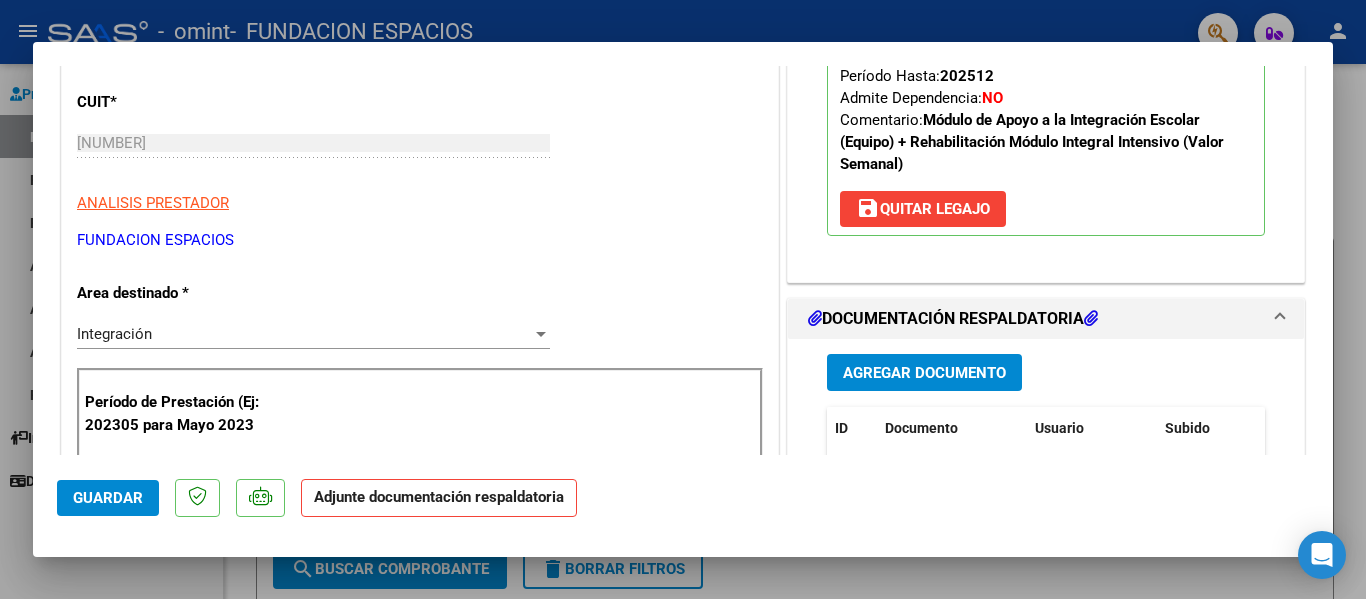 scroll, scrollTop: 400, scrollLeft: 0, axis: vertical 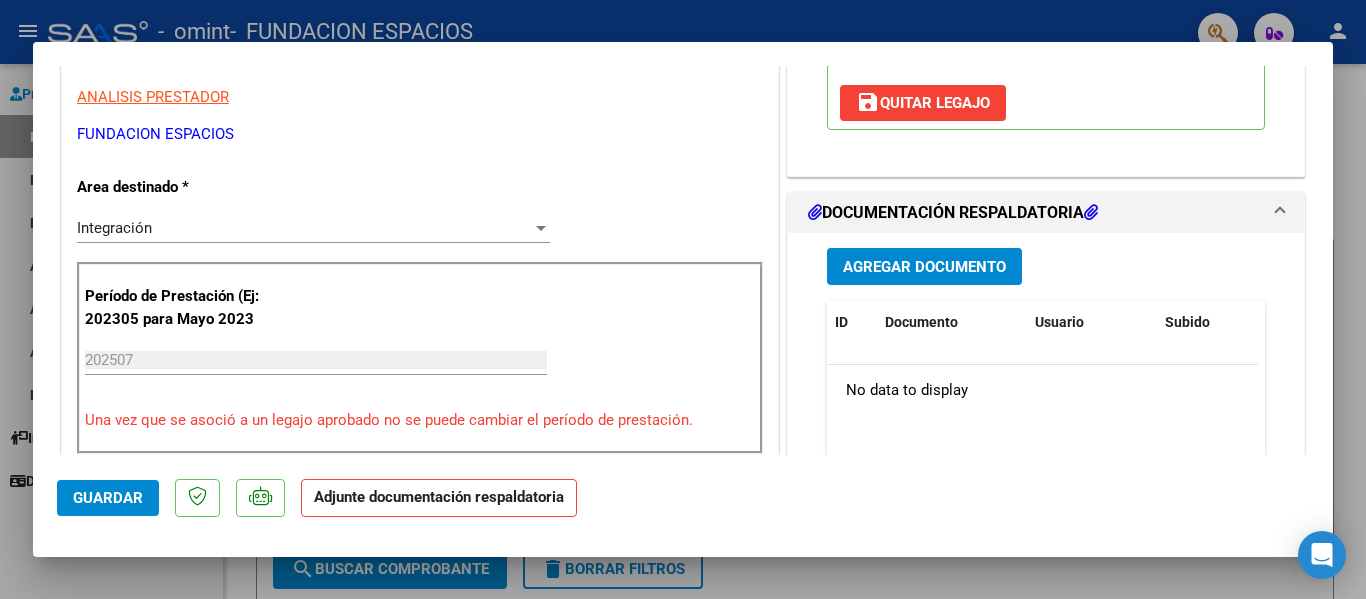 click on "Agregar Documento ID Documento Usuario Subido Acción No data to display  0 total   1" at bounding box center (1046, 432) 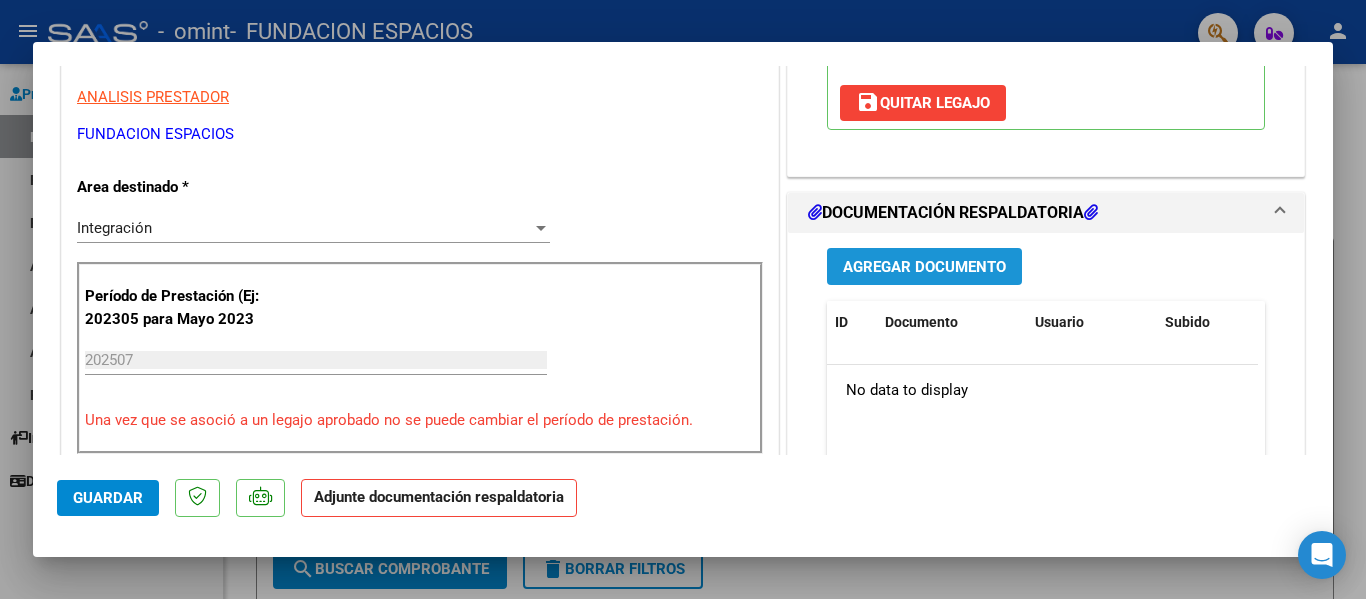 click on "Agregar Documento" at bounding box center (924, 267) 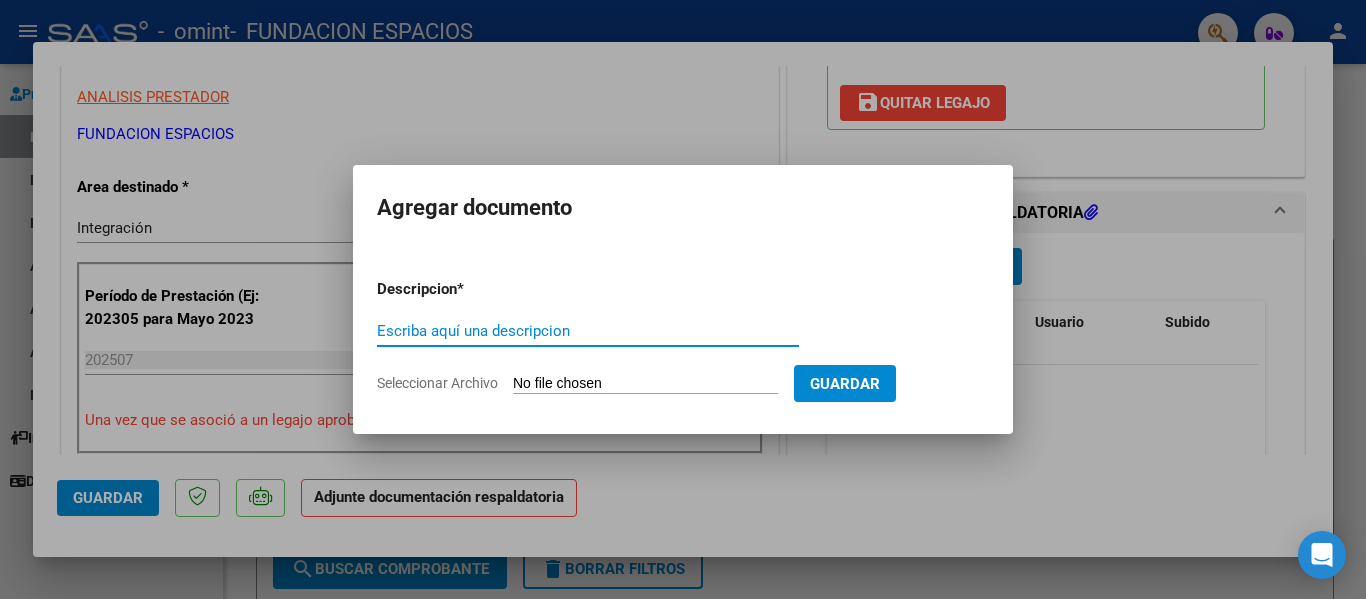 click on "Escriba aquí una descripcion" at bounding box center (588, 331) 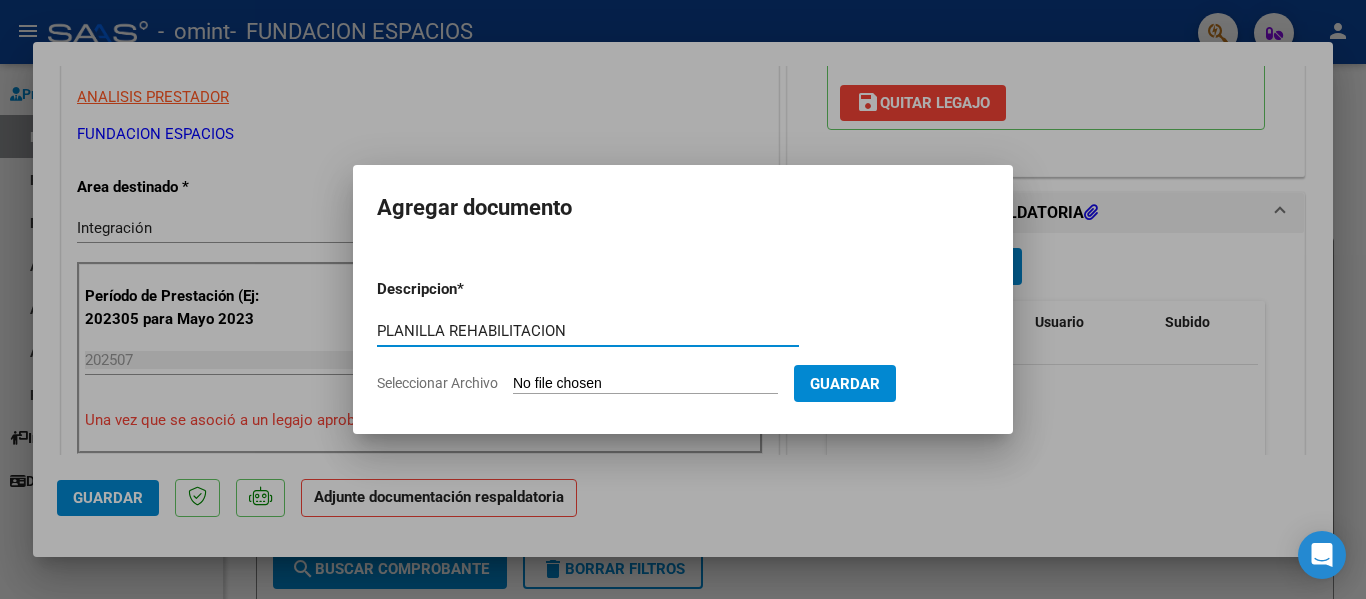 type on "PLANILLA REHABILITACION" 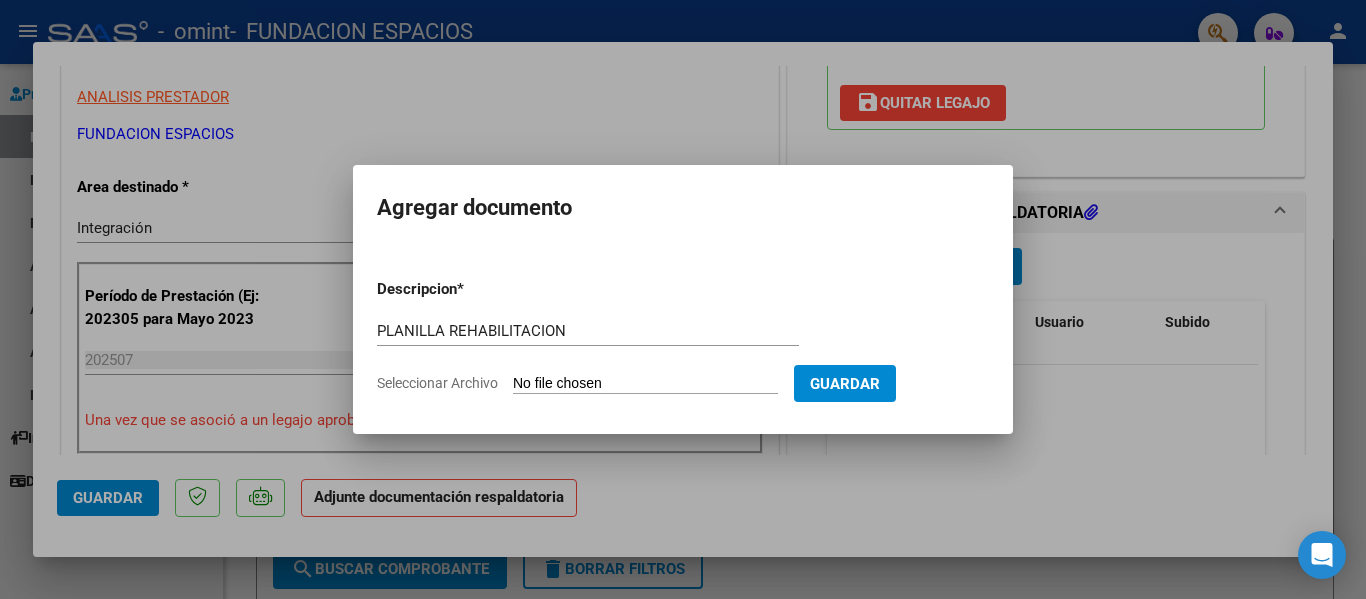 type on "C:\fakepath\FALAPPA BIANCA - PL REHABILITACION.pdf" 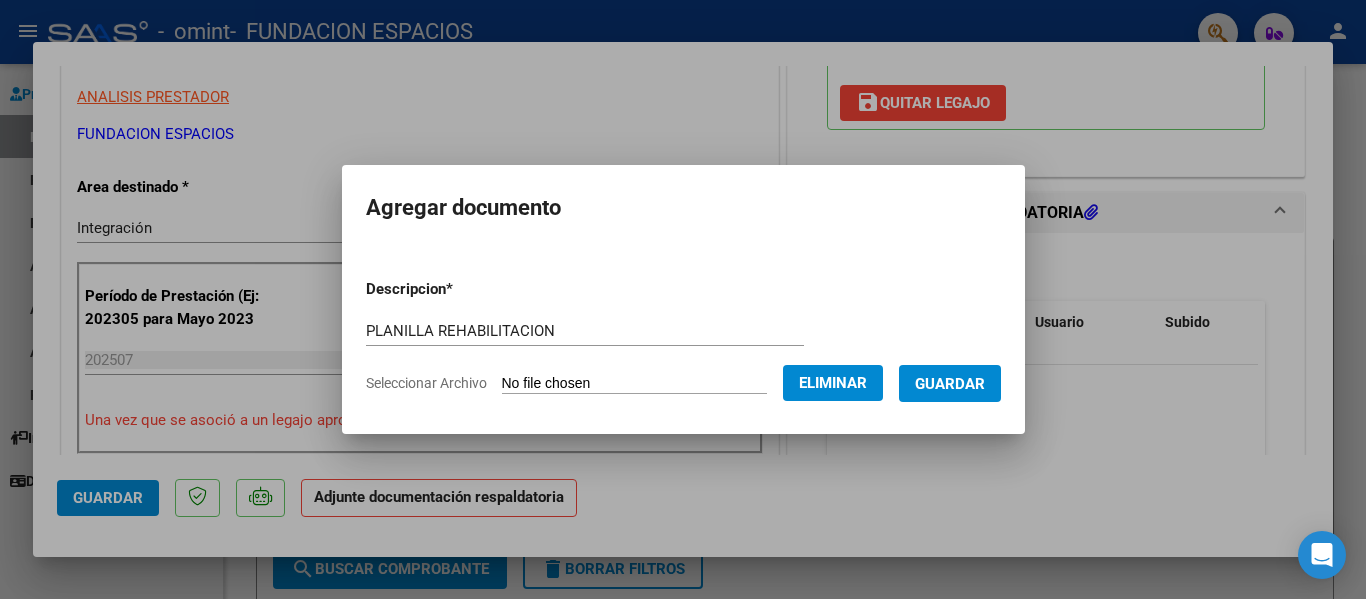 click on "Guardar" at bounding box center (950, 384) 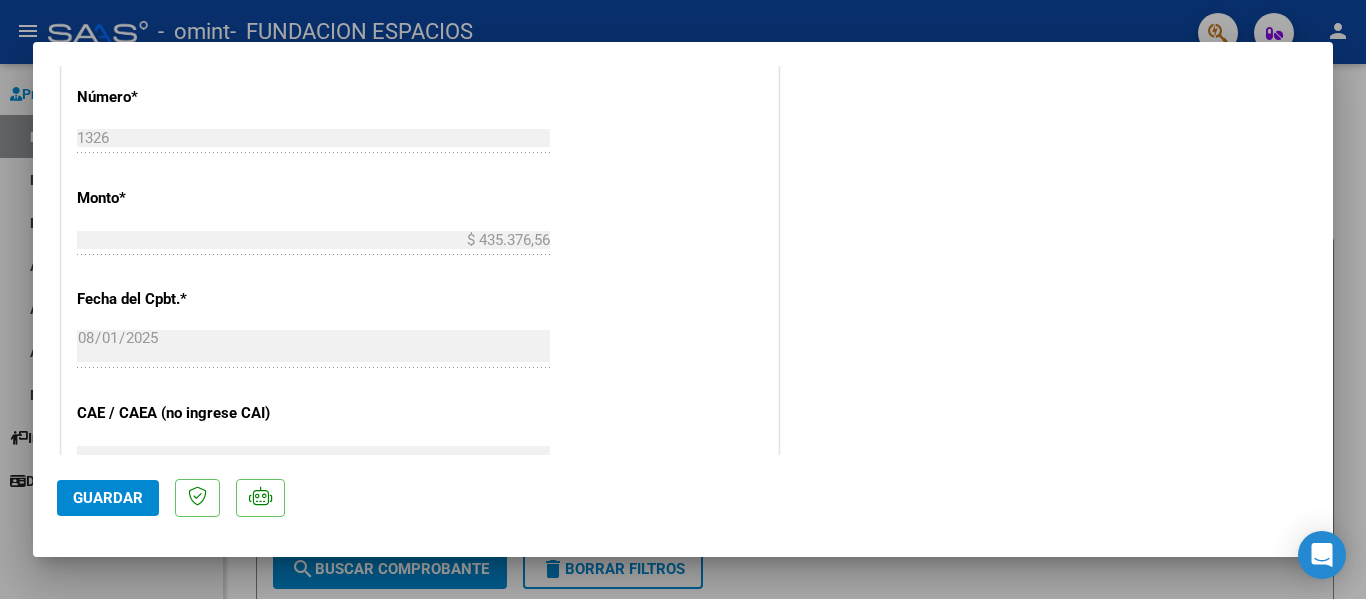 scroll, scrollTop: 1401, scrollLeft: 0, axis: vertical 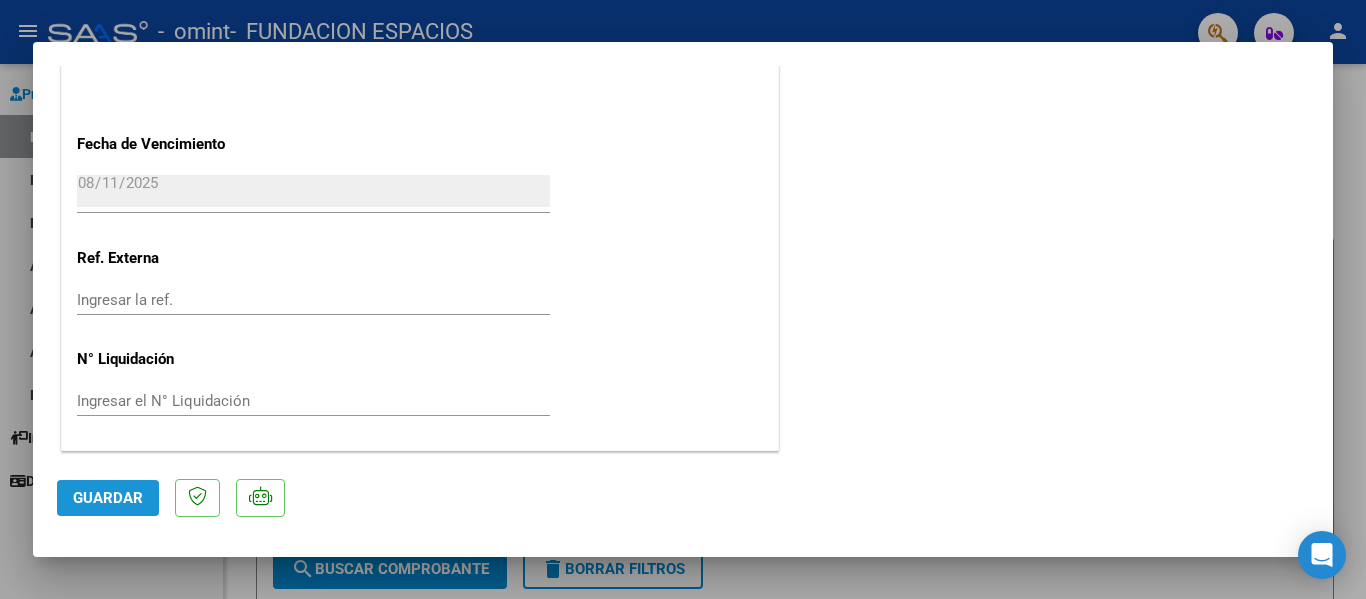 click on "Guardar" 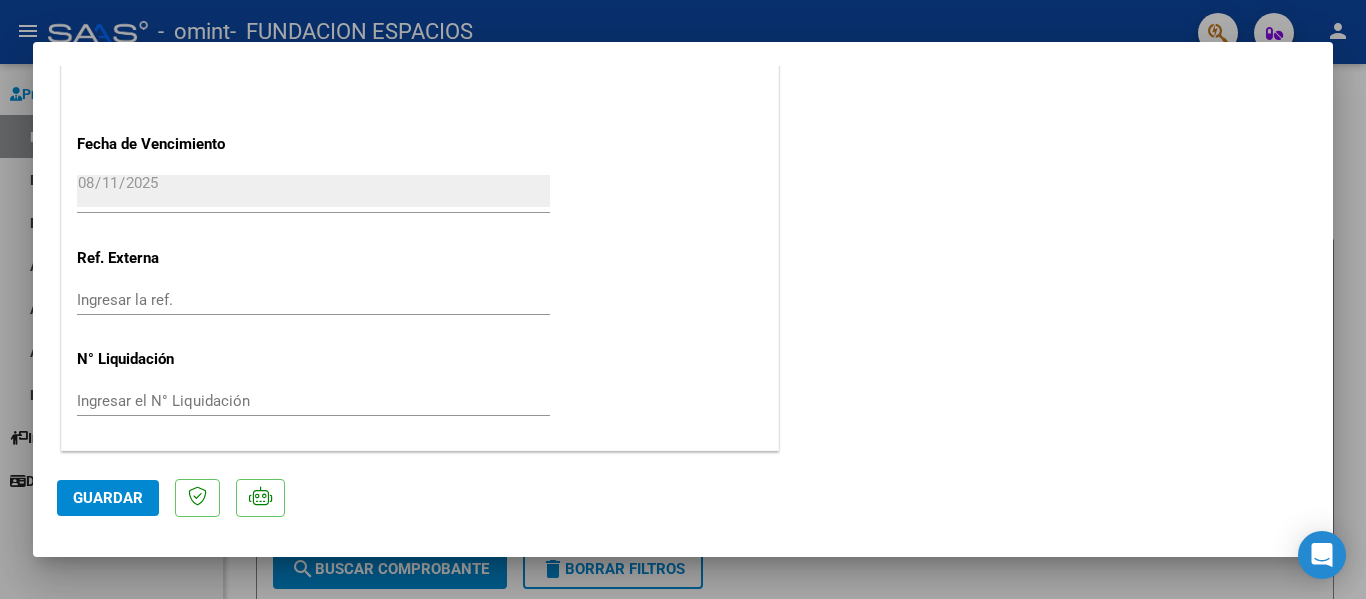 type 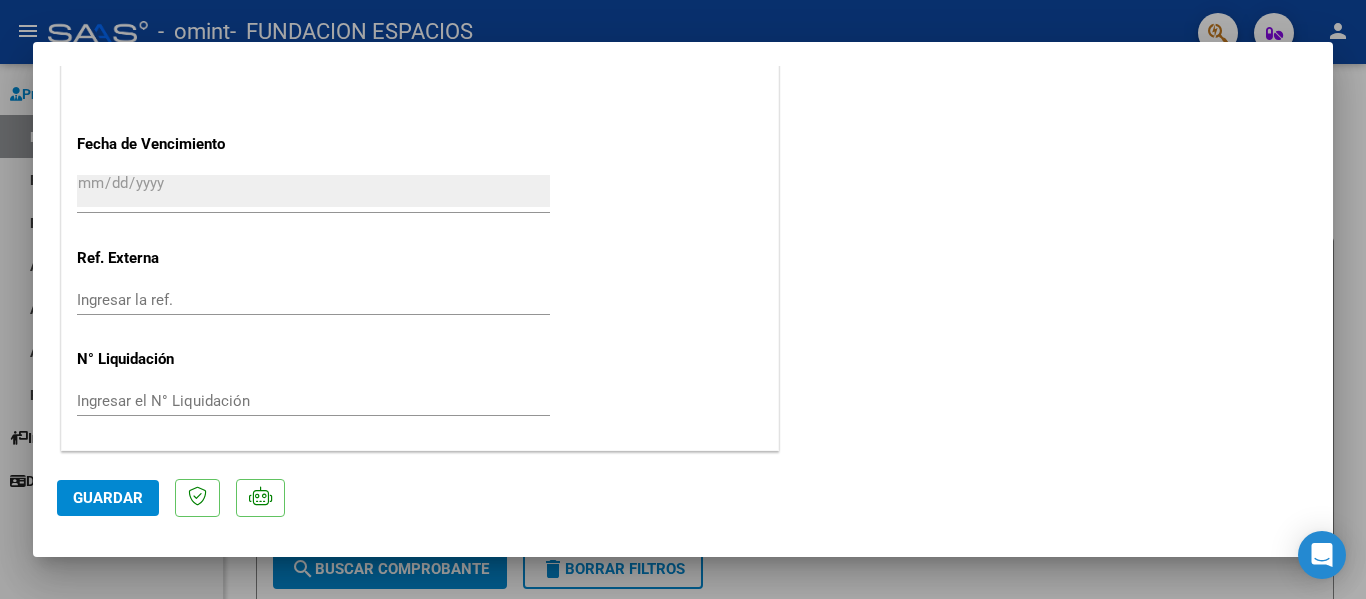 scroll, scrollTop: 0, scrollLeft: 0, axis: both 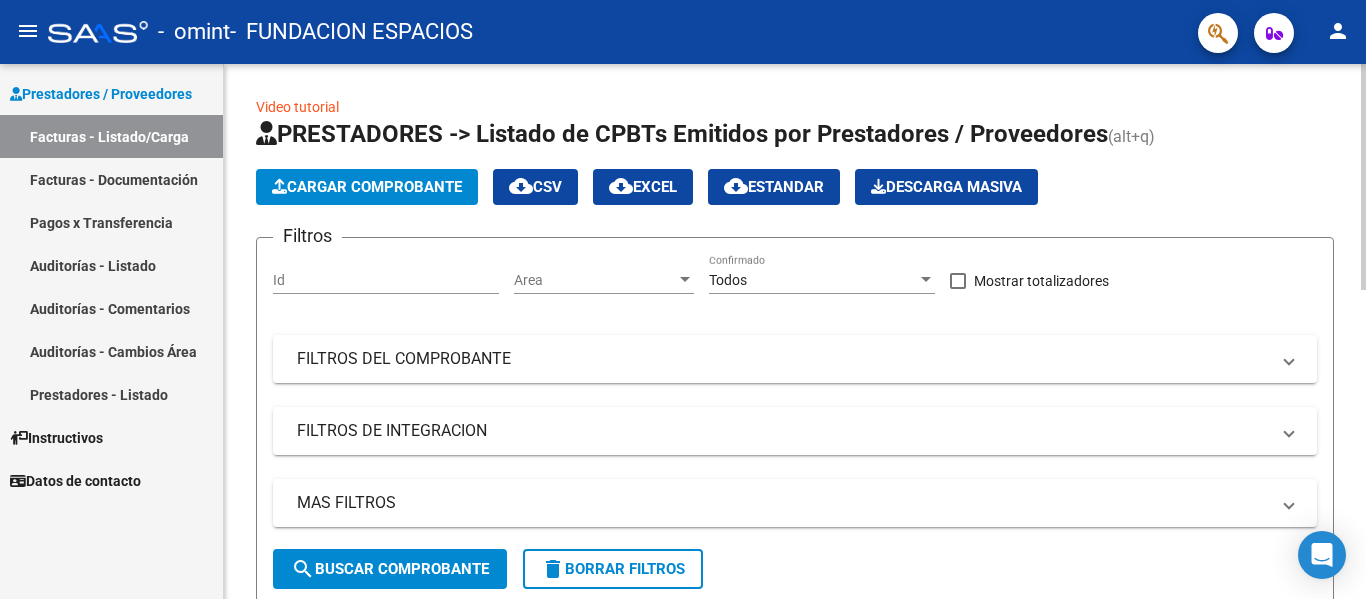 click on "Cargar Comprobante" 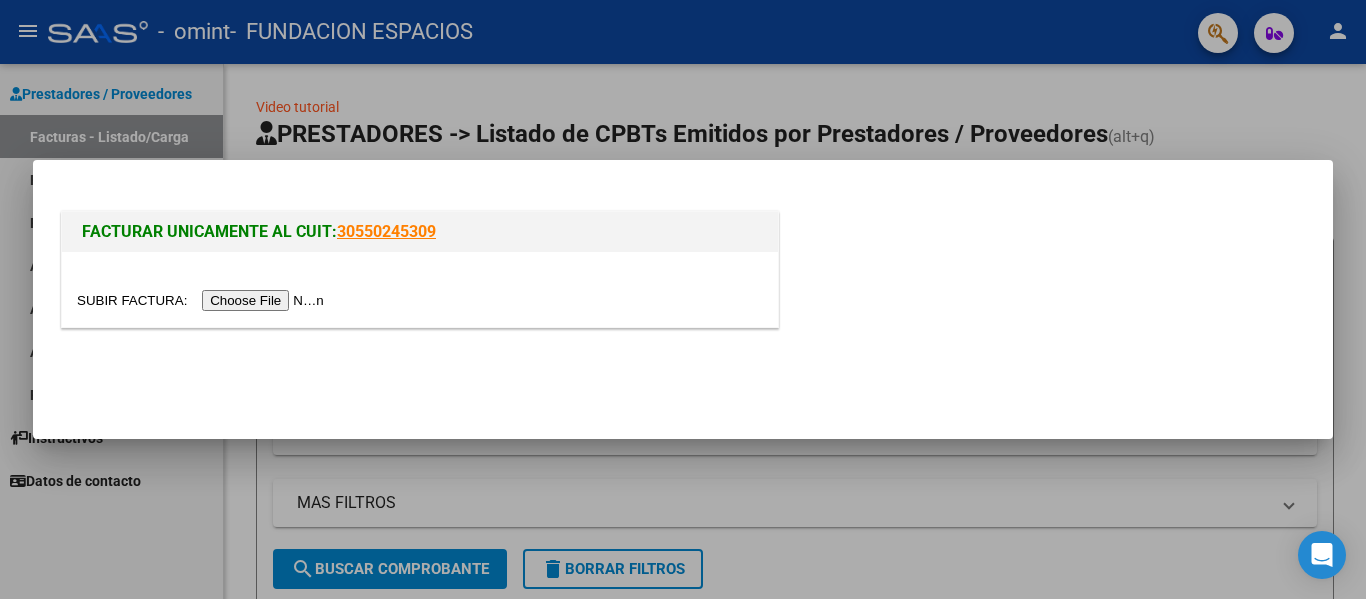 click at bounding box center (203, 300) 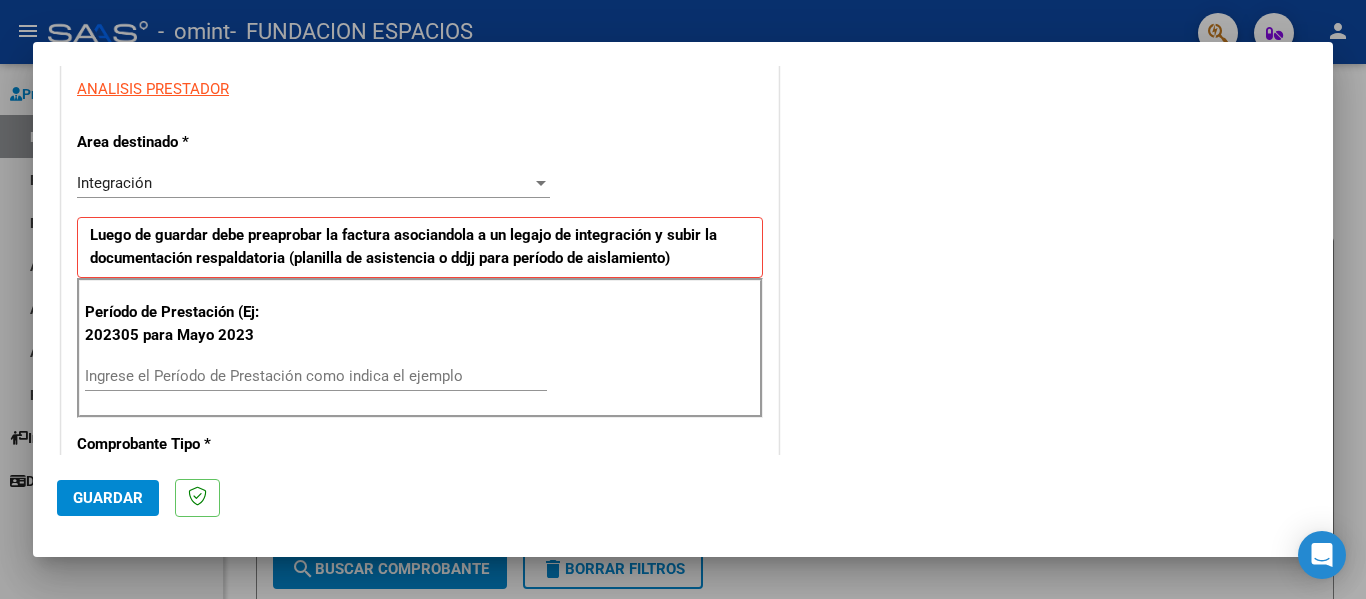 scroll, scrollTop: 400, scrollLeft: 0, axis: vertical 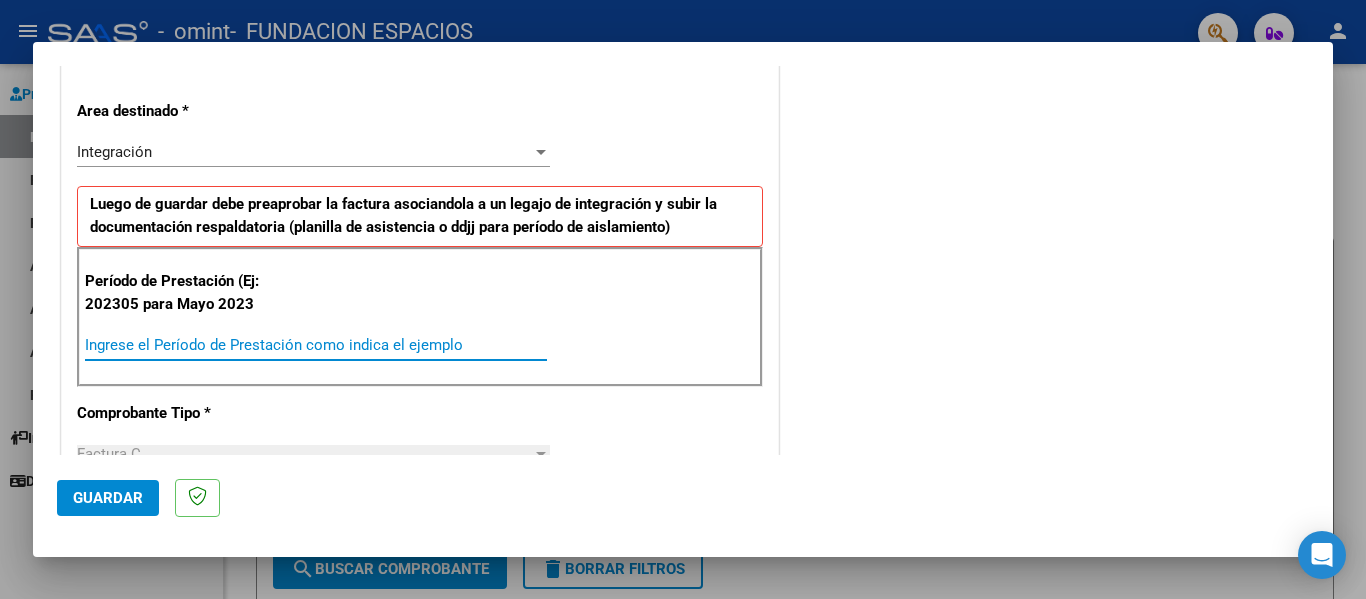 click on "Ingrese el Período de Prestación como indica el ejemplo" at bounding box center [316, 345] 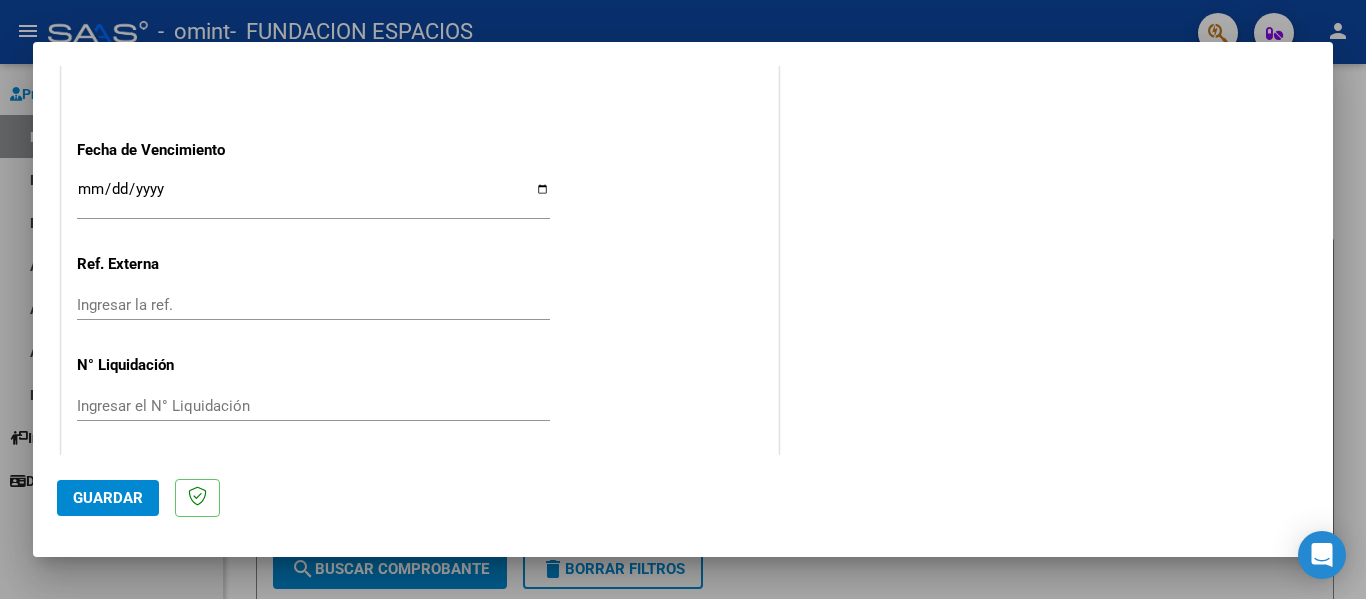 scroll, scrollTop: 1333, scrollLeft: 0, axis: vertical 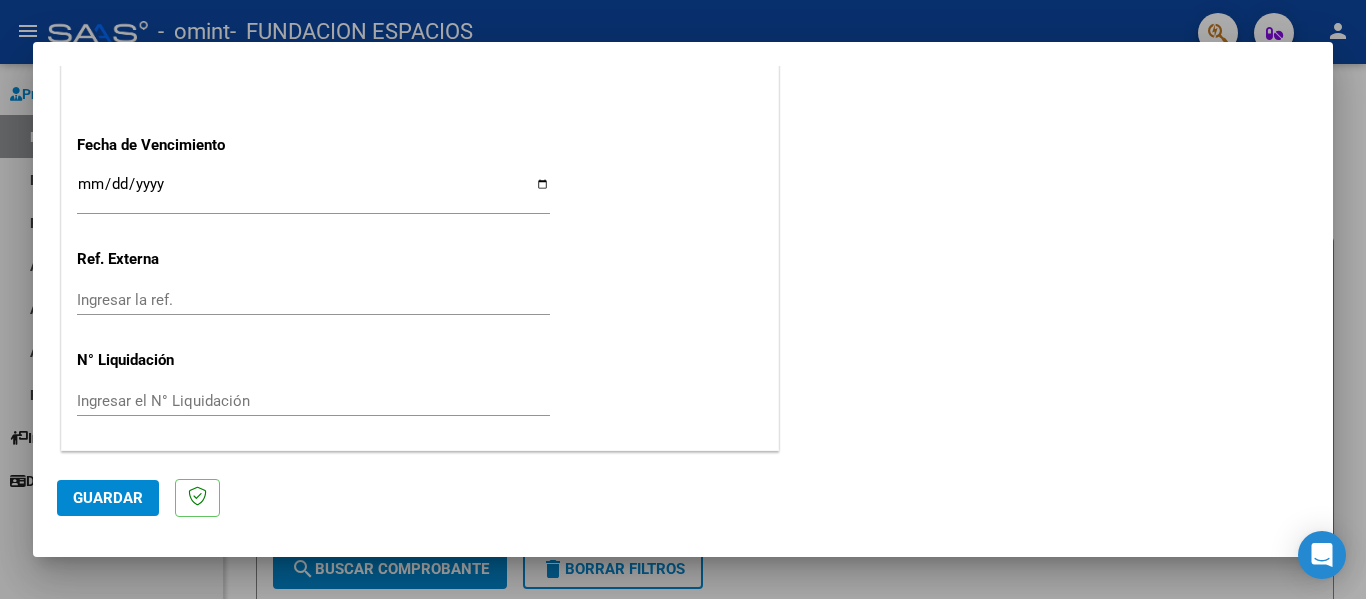 type on "202507" 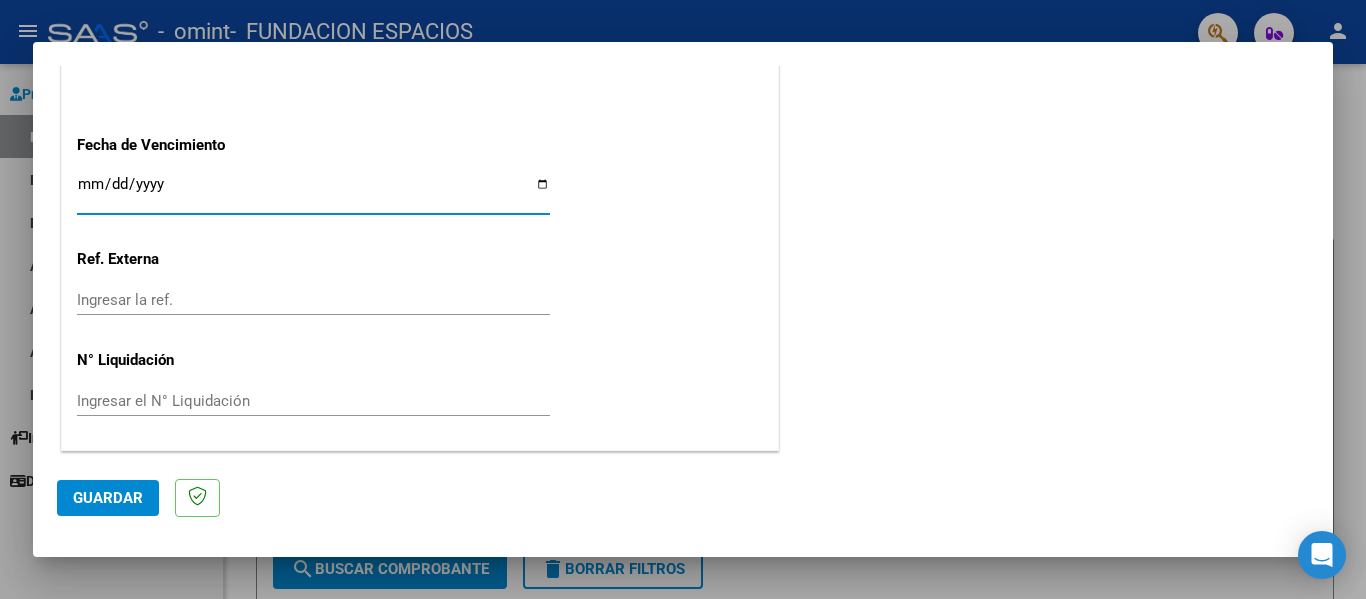 click on "Ingresar la fecha" at bounding box center [313, 192] 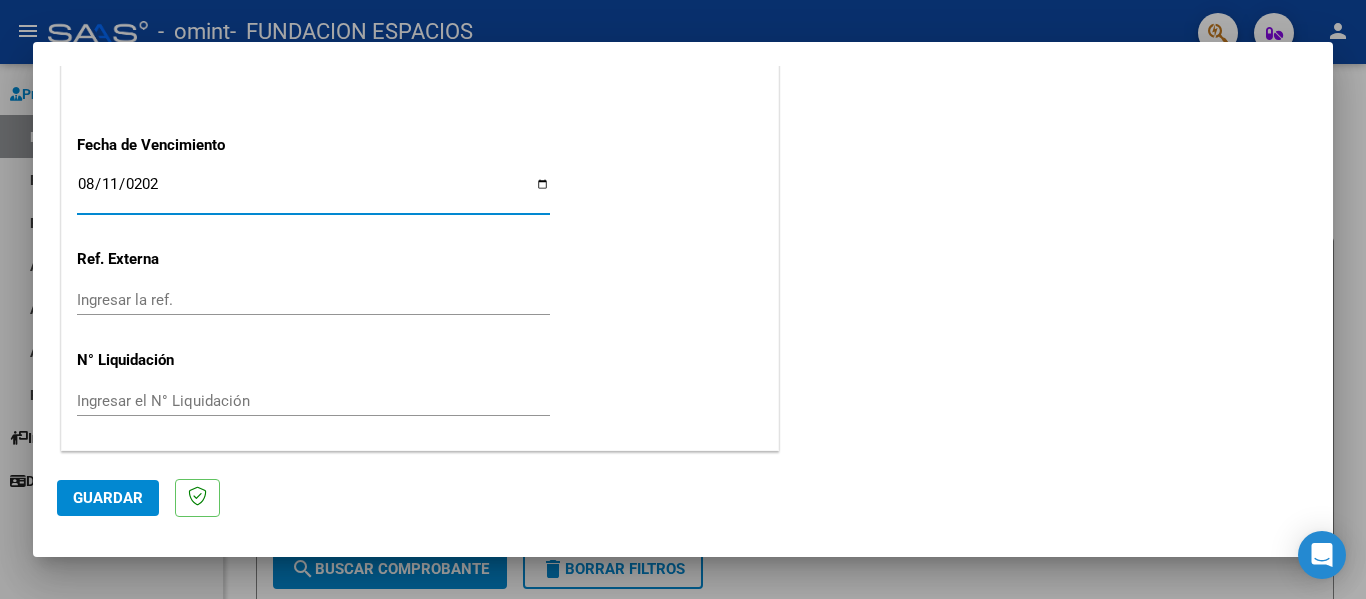 type on "2025-08-11" 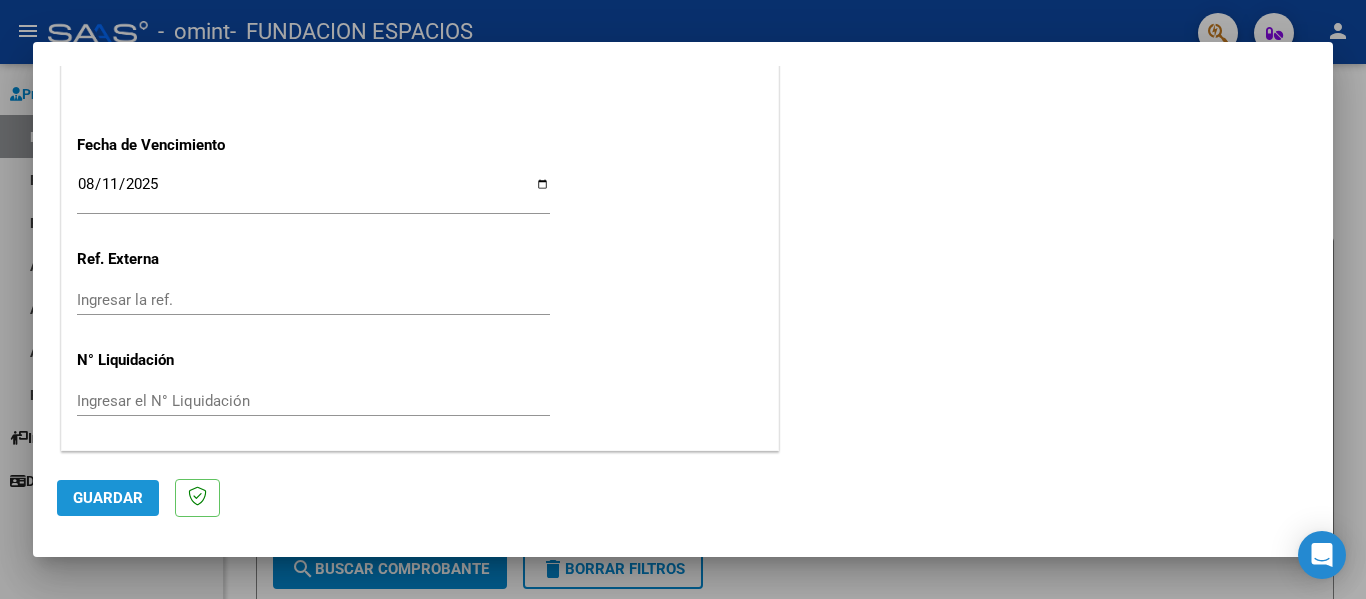 click on "Guardar" 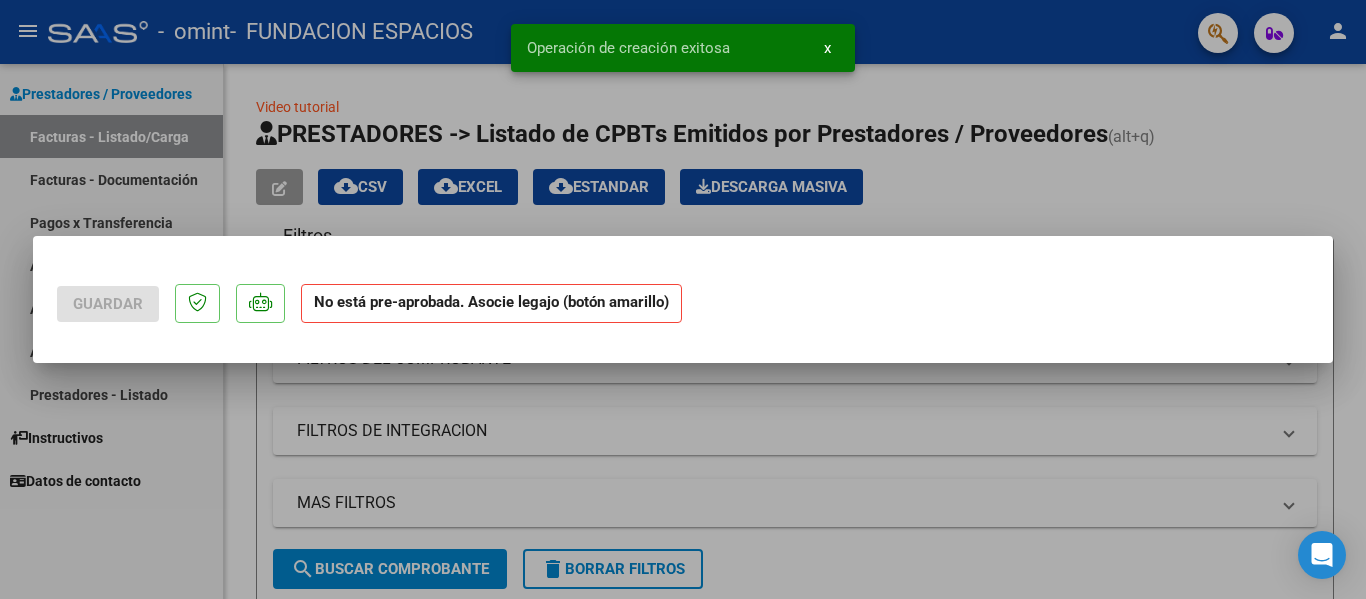 scroll, scrollTop: 0, scrollLeft: 0, axis: both 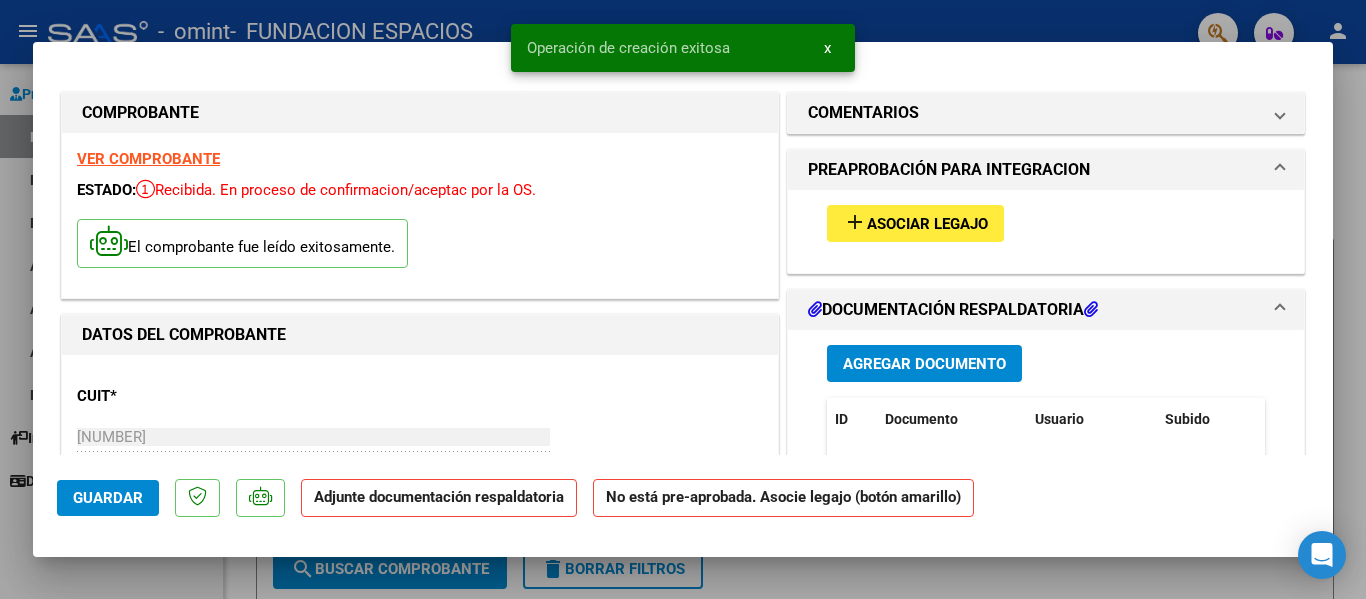 click on "Asociar Legajo" at bounding box center (927, 224) 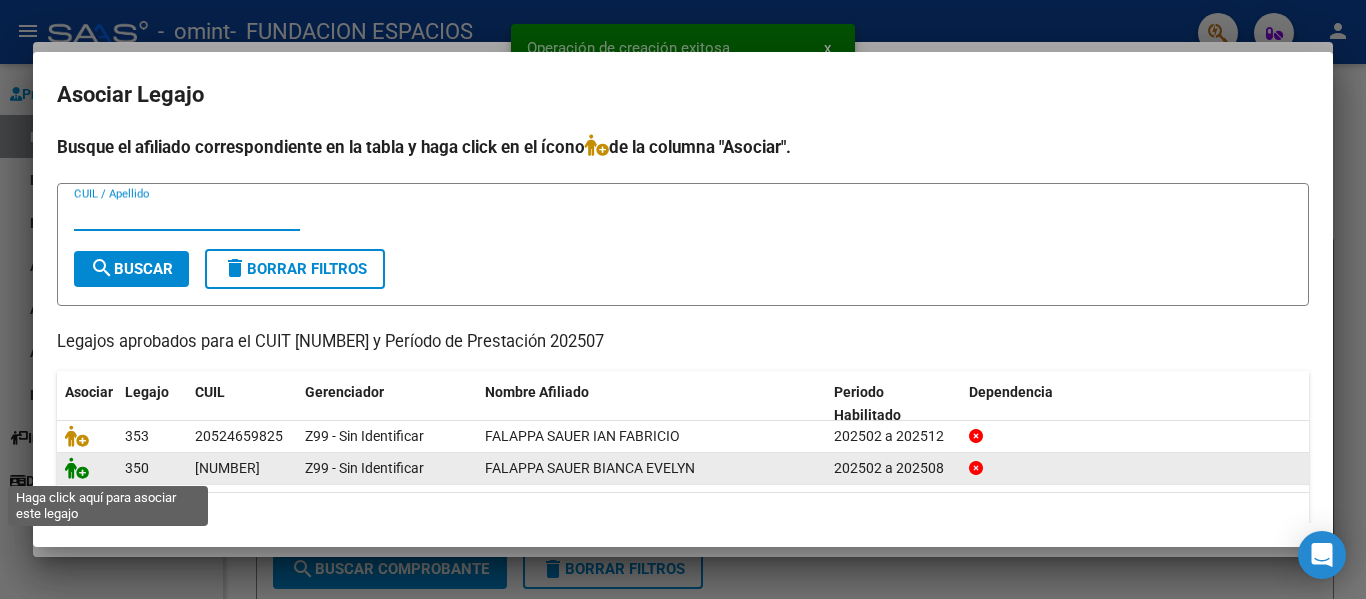 click 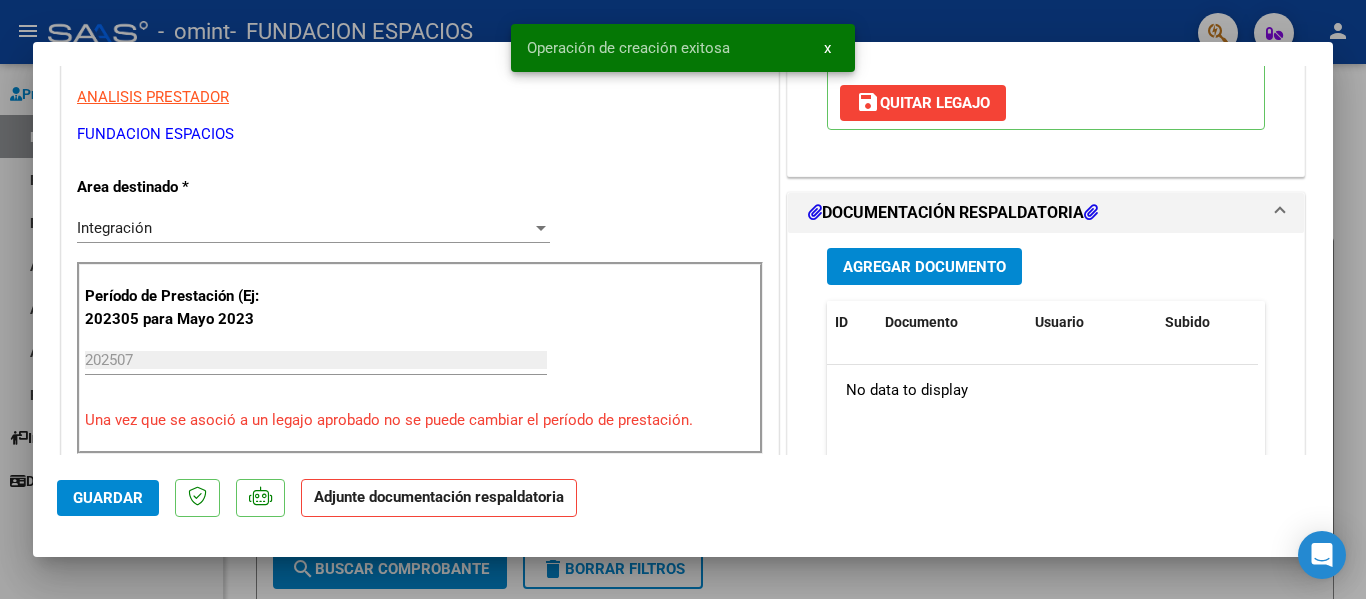 scroll, scrollTop: 500, scrollLeft: 0, axis: vertical 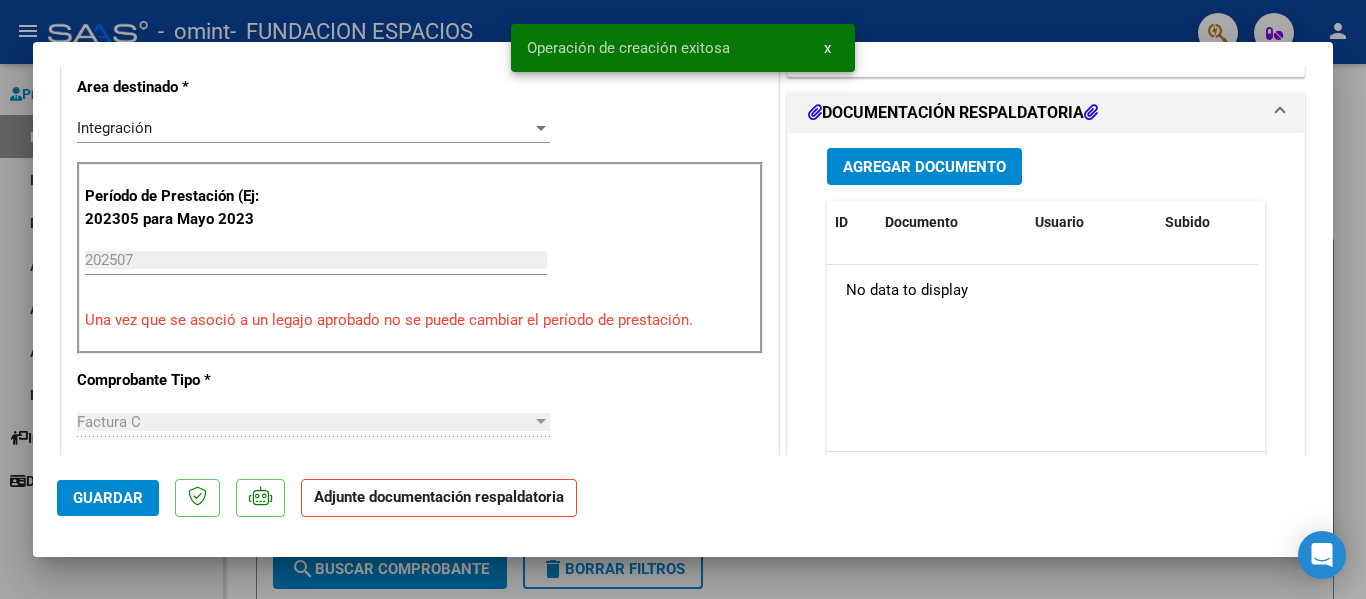 click on "Agregar Documento" at bounding box center (924, 167) 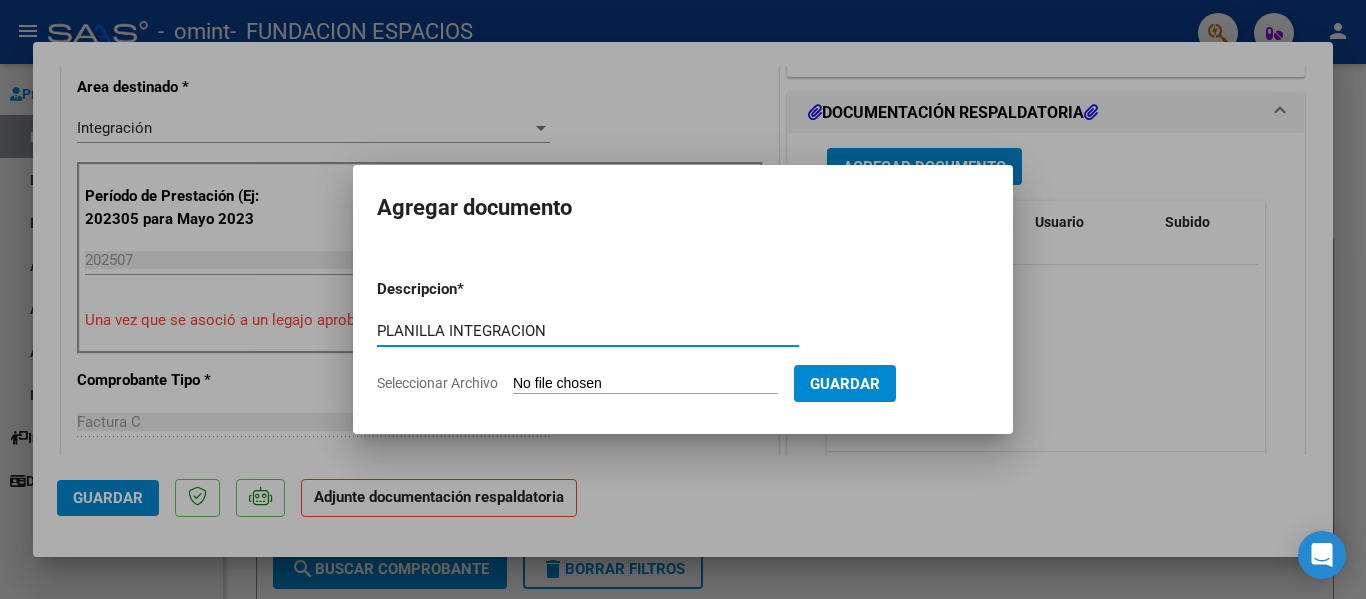 type on "PLANILLA INTEGRACION" 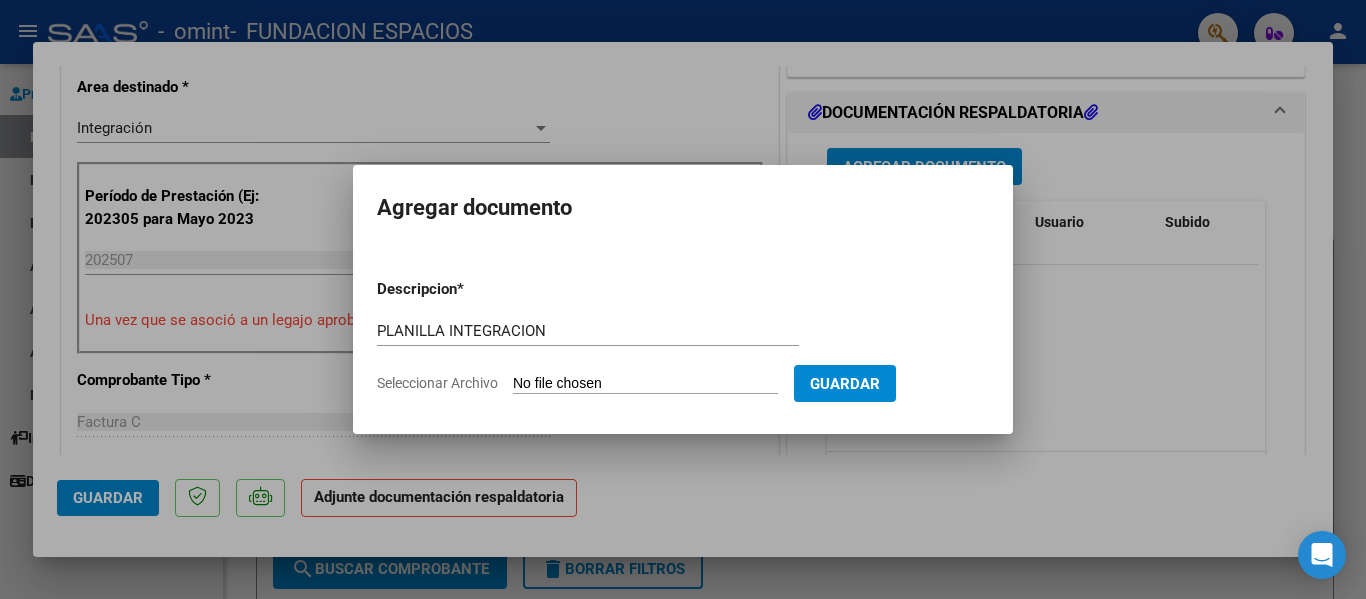 click on "Seleccionar Archivo" at bounding box center (645, 384) 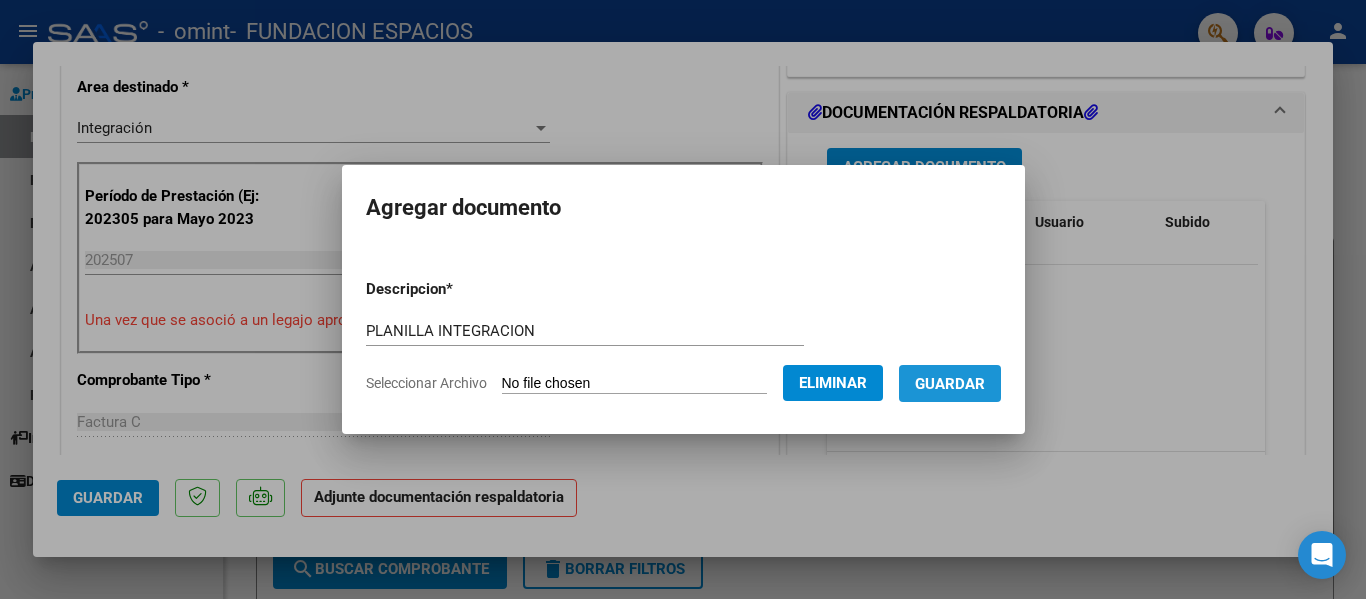 click on "Guardar" at bounding box center [950, 384] 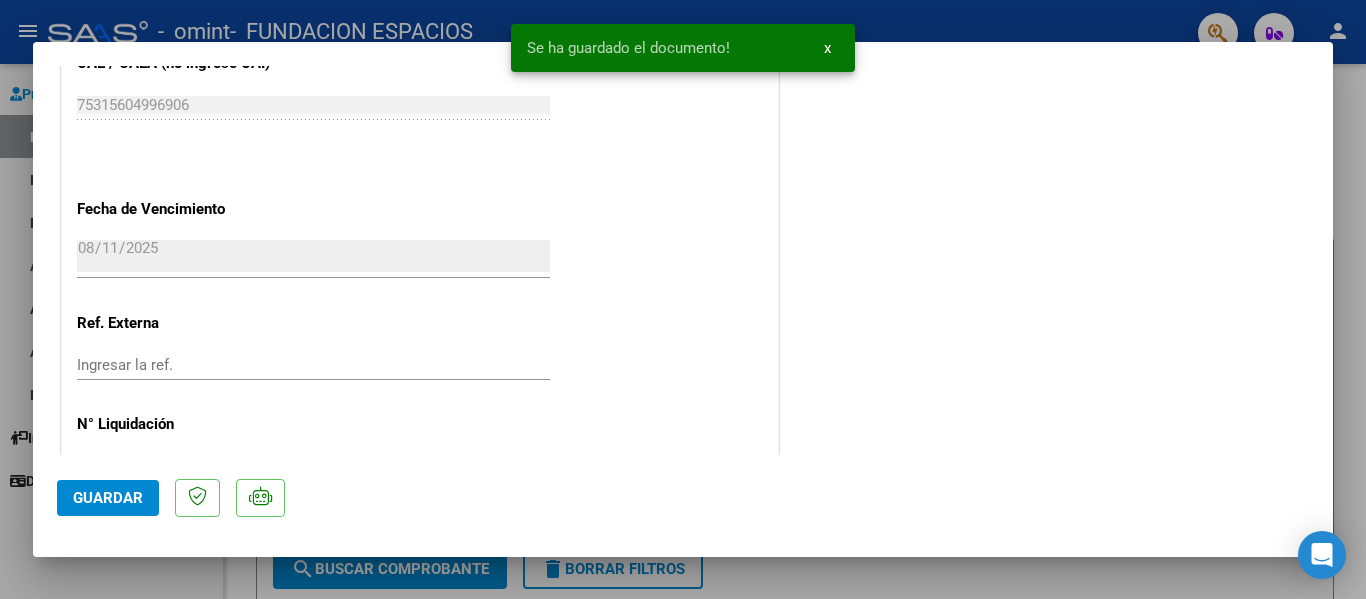 scroll, scrollTop: 1401, scrollLeft: 0, axis: vertical 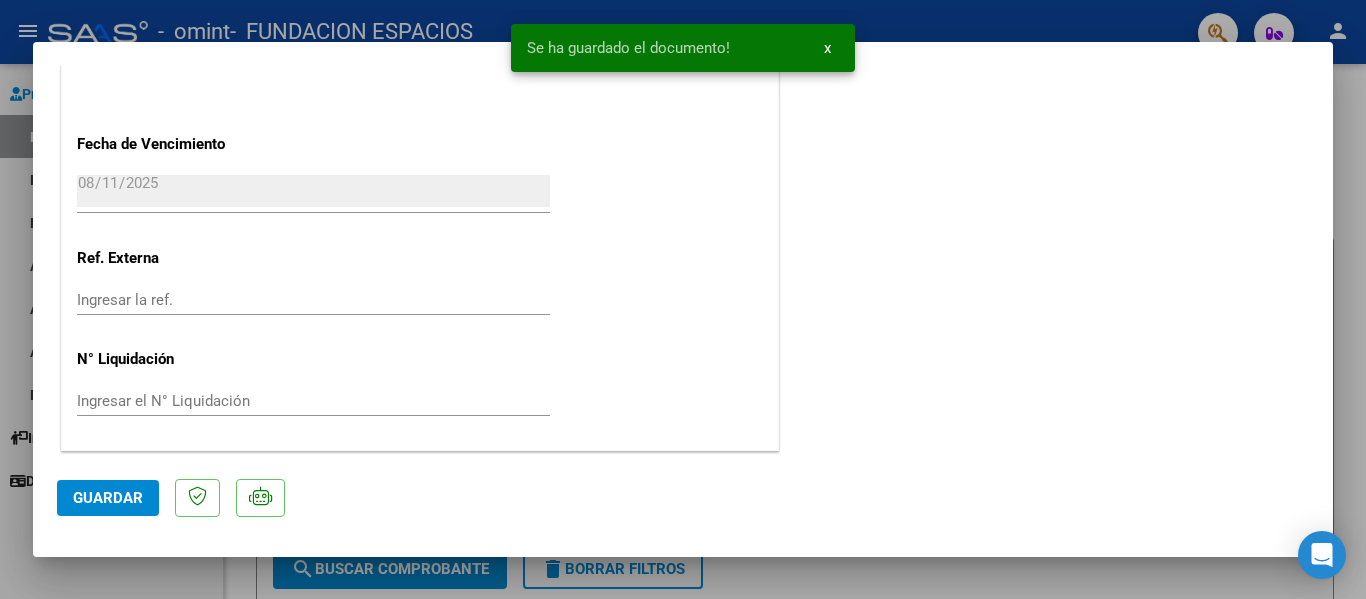click on "Guardar" 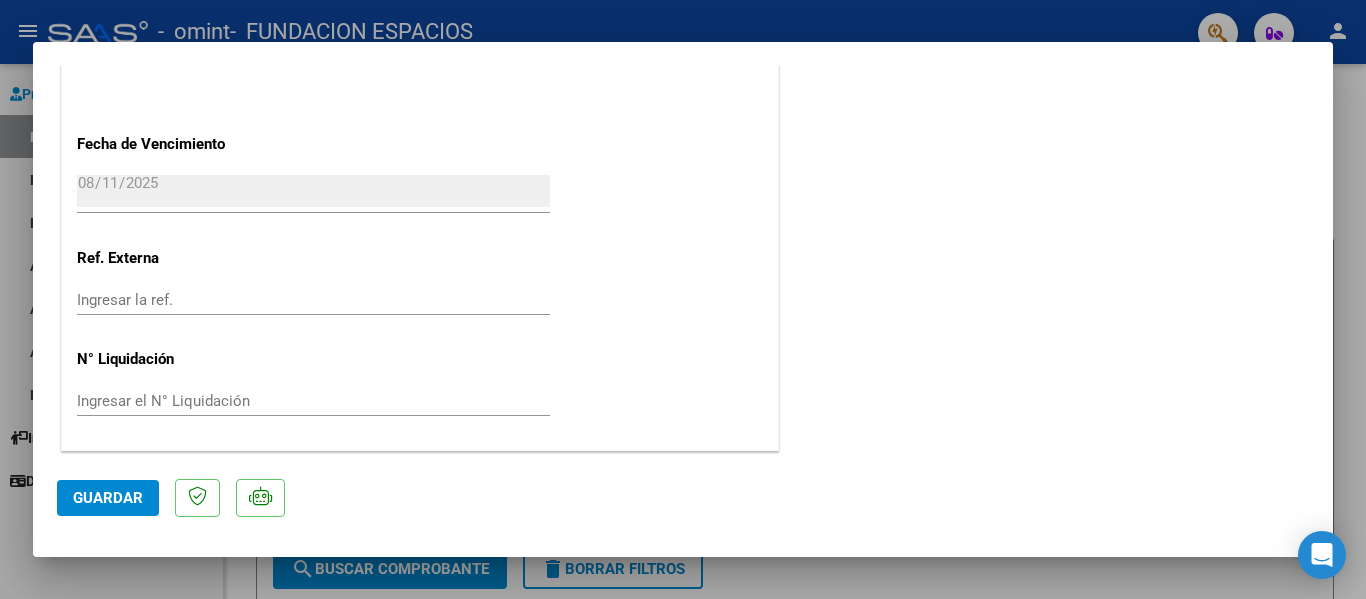type 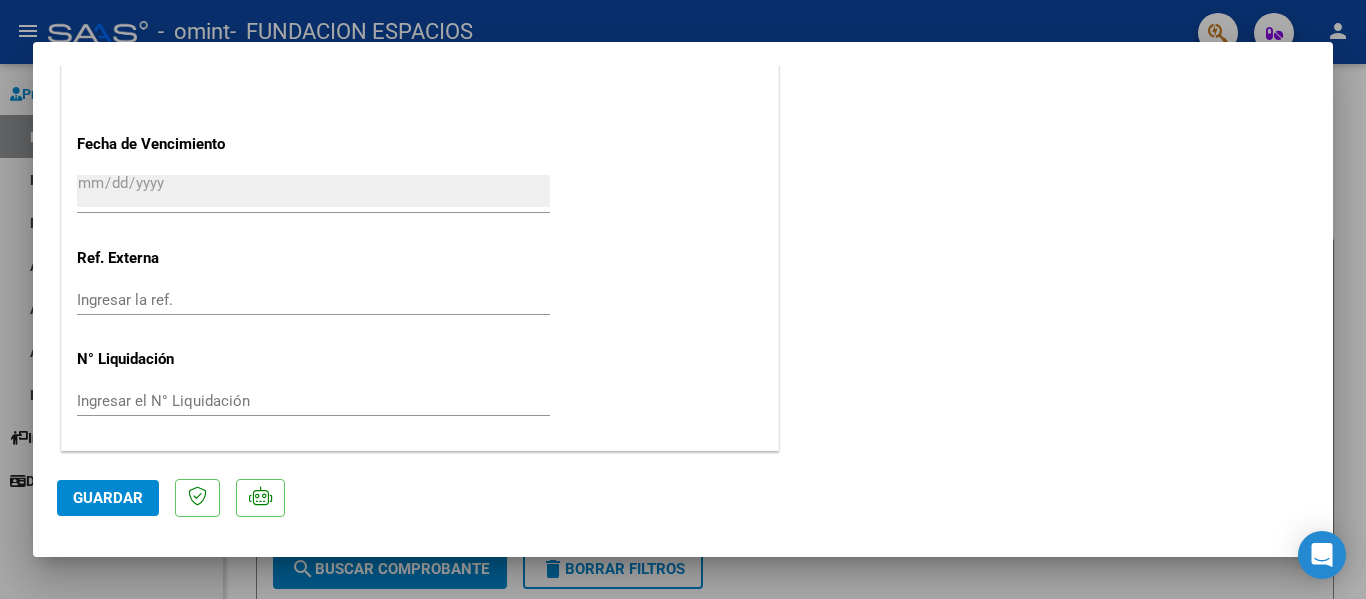 scroll, scrollTop: 0, scrollLeft: 0, axis: both 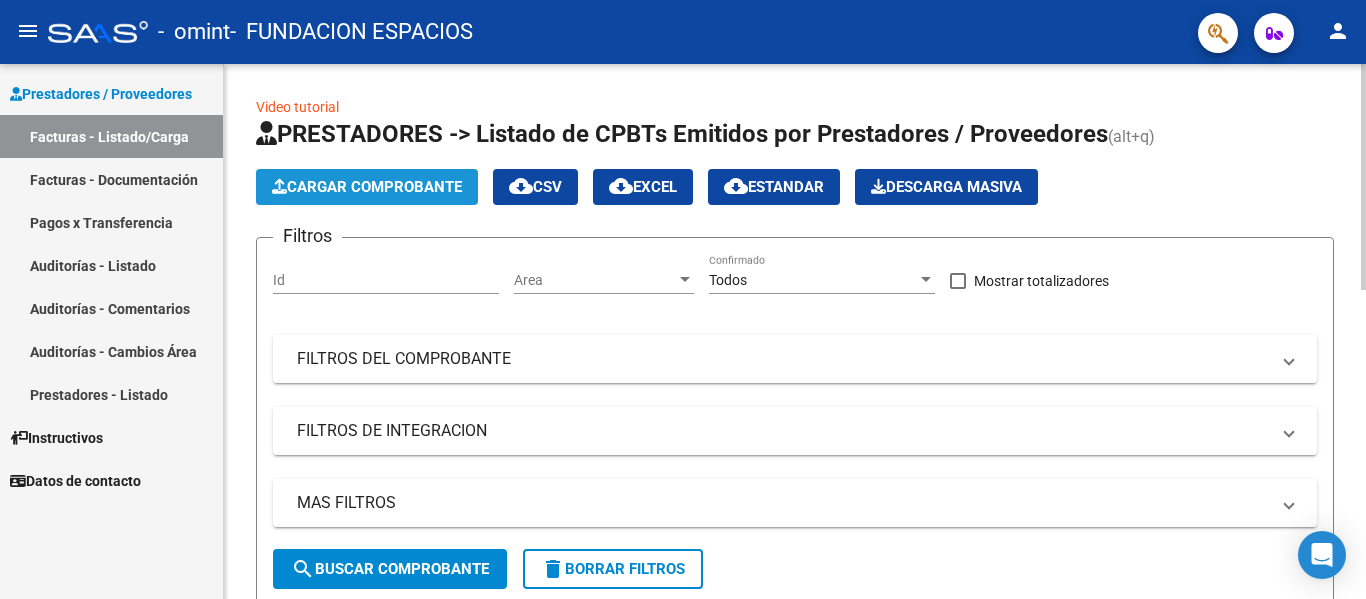 click on "Cargar Comprobante" 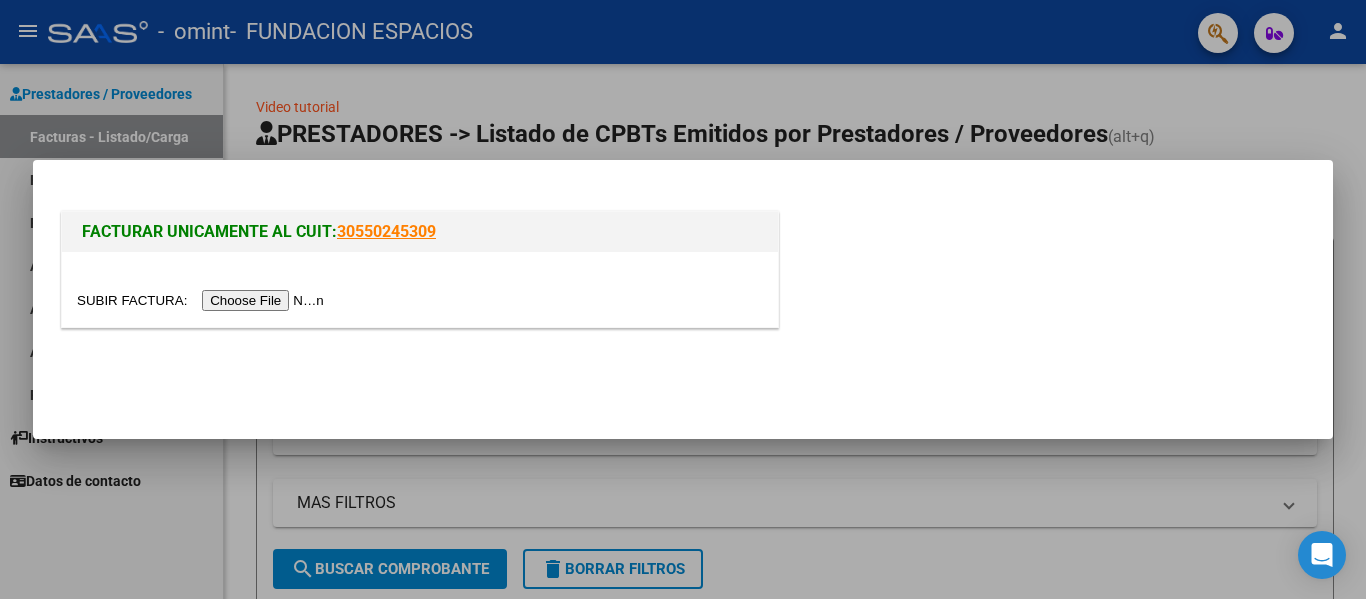 click at bounding box center [203, 300] 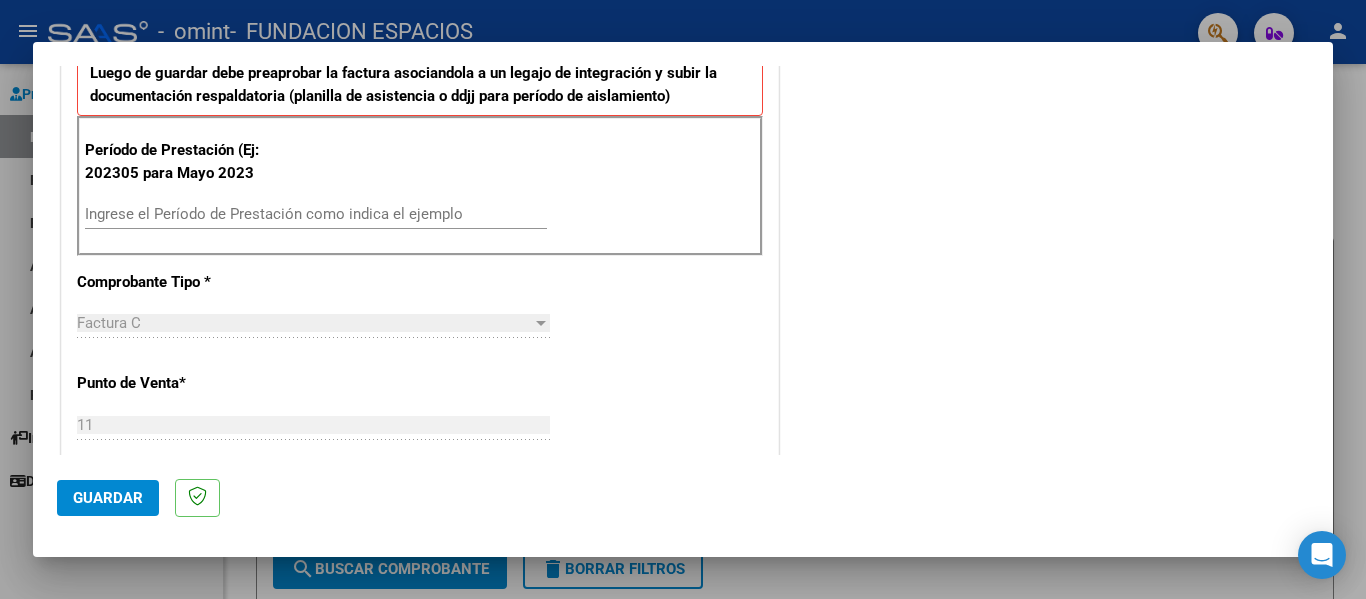 scroll, scrollTop: 500, scrollLeft: 0, axis: vertical 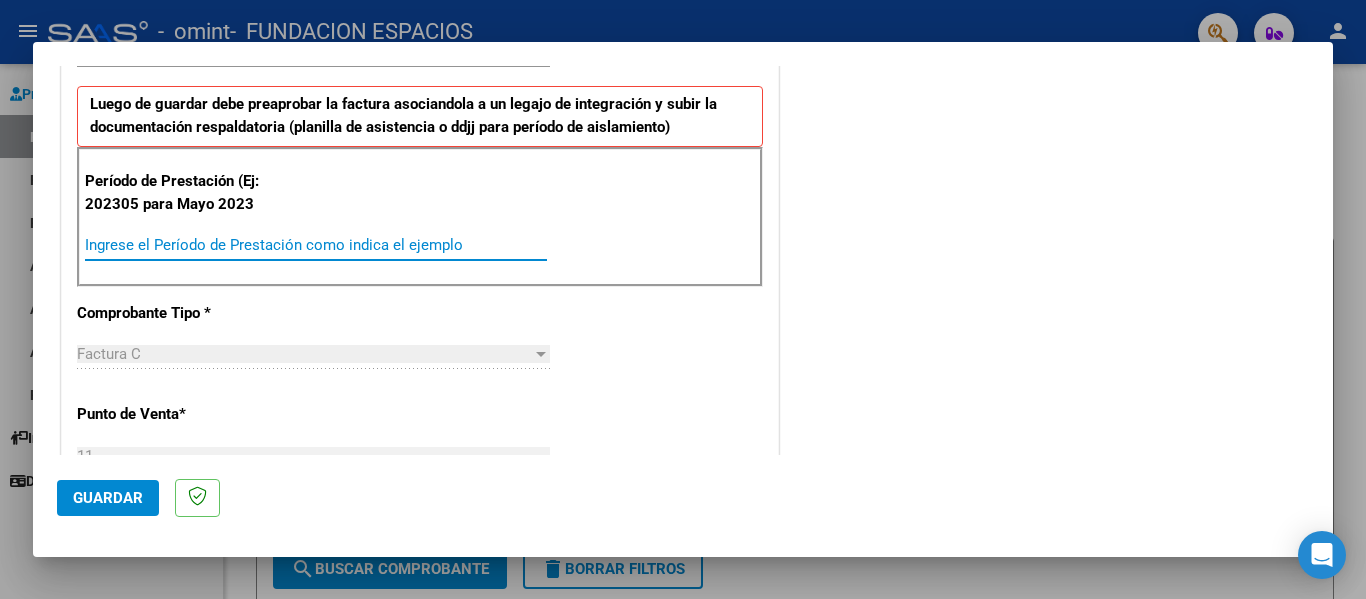 click on "Ingrese el Período de Prestación como indica el ejemplo" at bounding box center (316, 245) 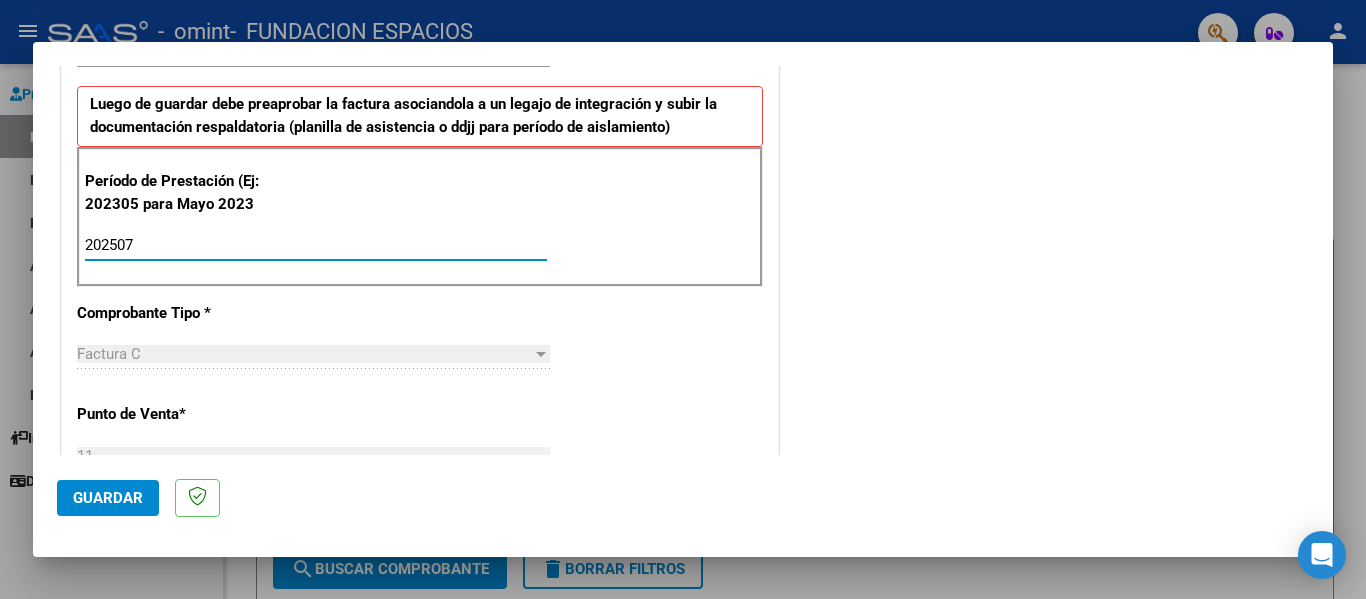 type on "202507" 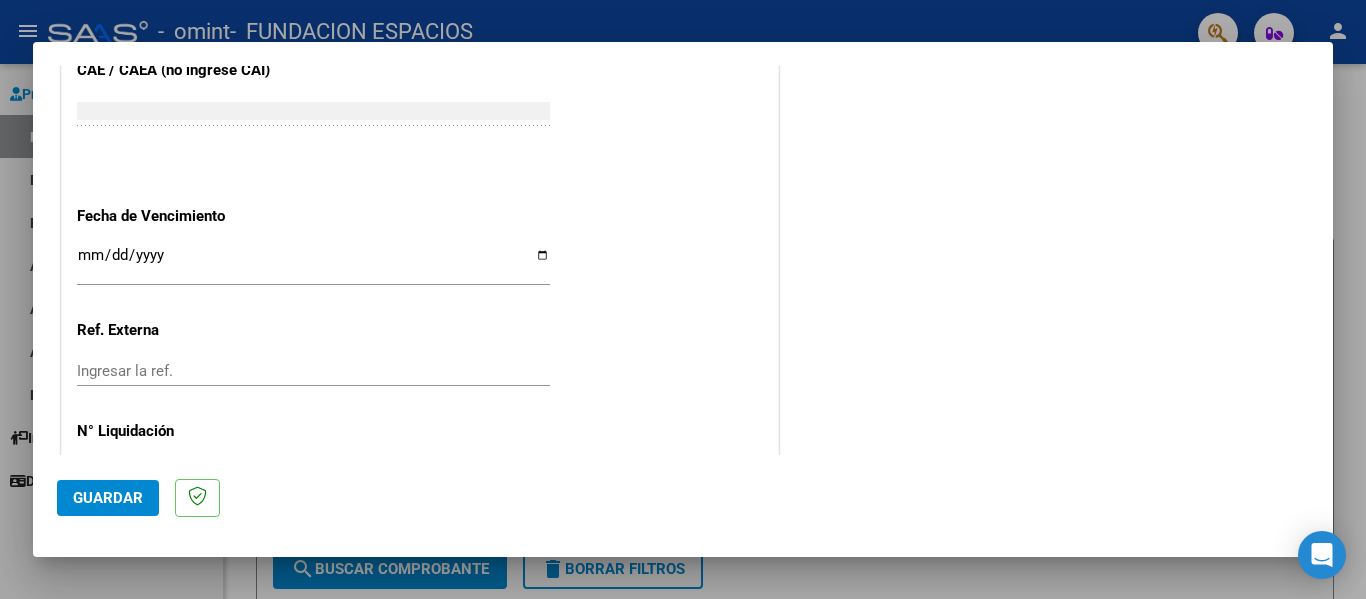scroll, scrollTop: 1333, scrollLeft: 0, axis: vertical 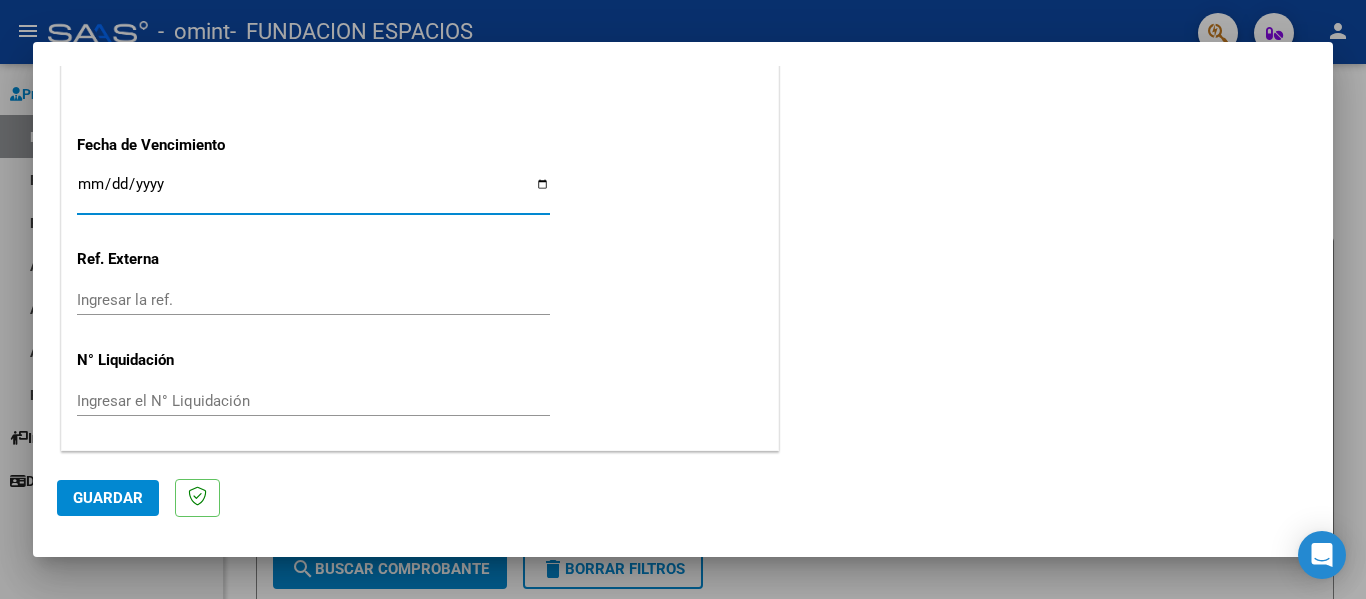 click on "Ingresar la fecha" at bounding box center (313, 192) 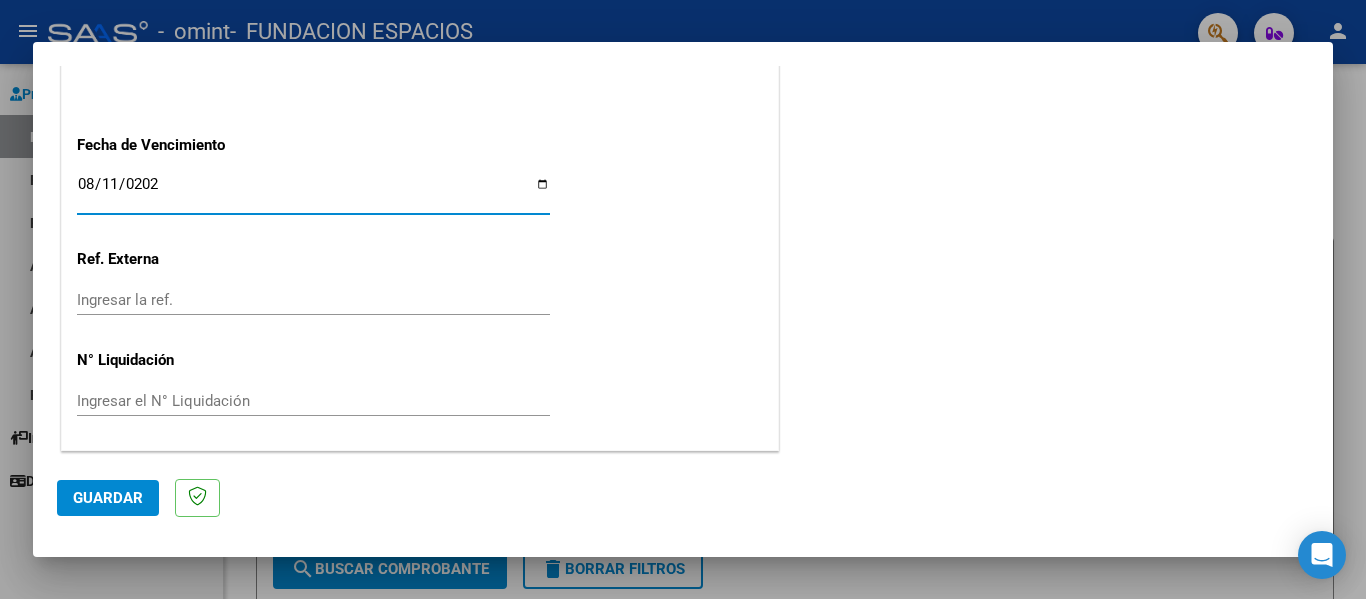 type on "2025-08-11" 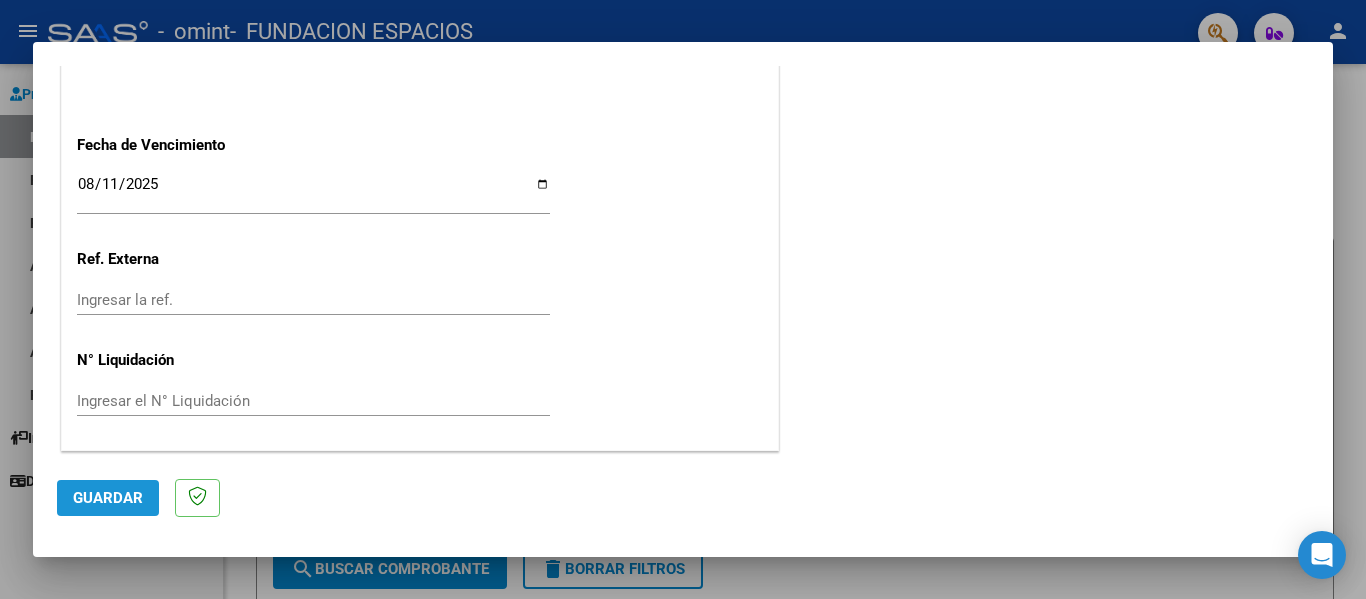 click on "Guardar" 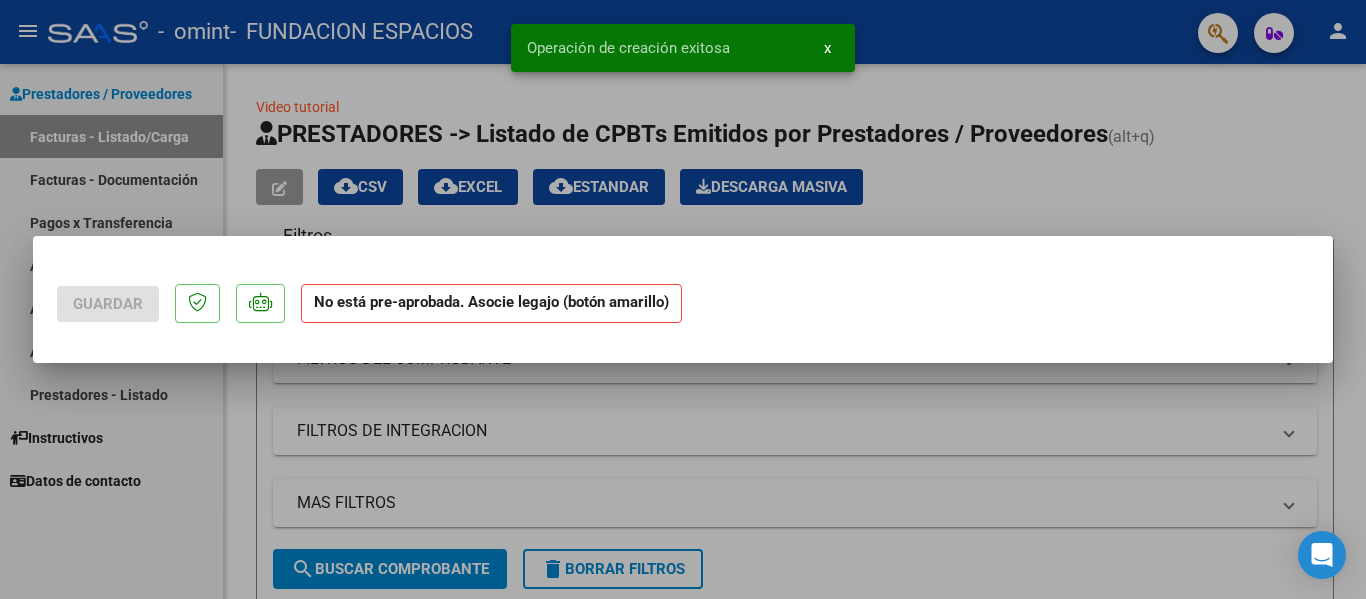 scroll, scrollTop: 0, scrollLeft: 0, axis: both 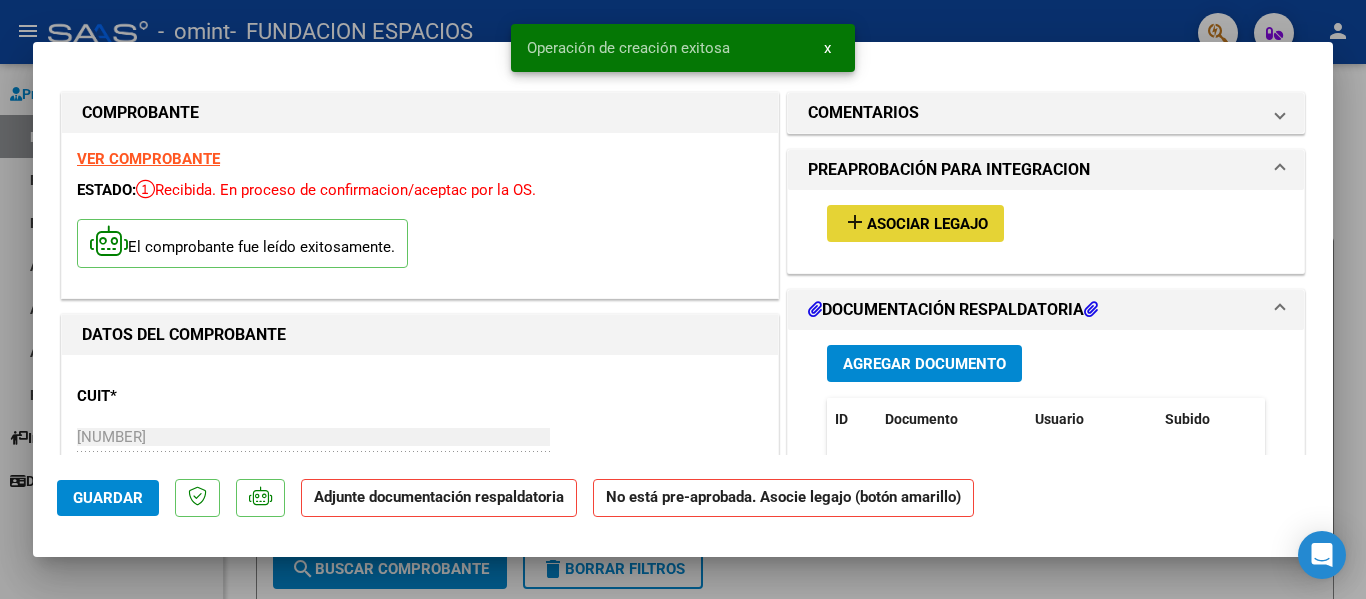 click on "Asociar Legajo" at bounding box center [927, 224] 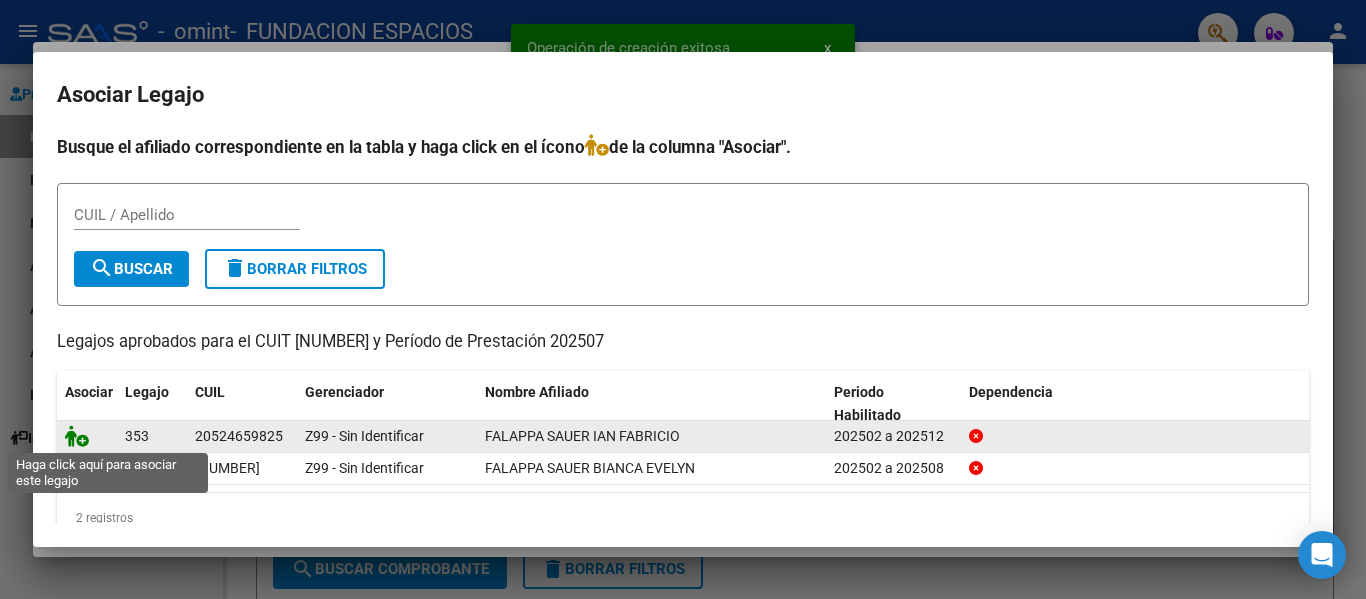 click 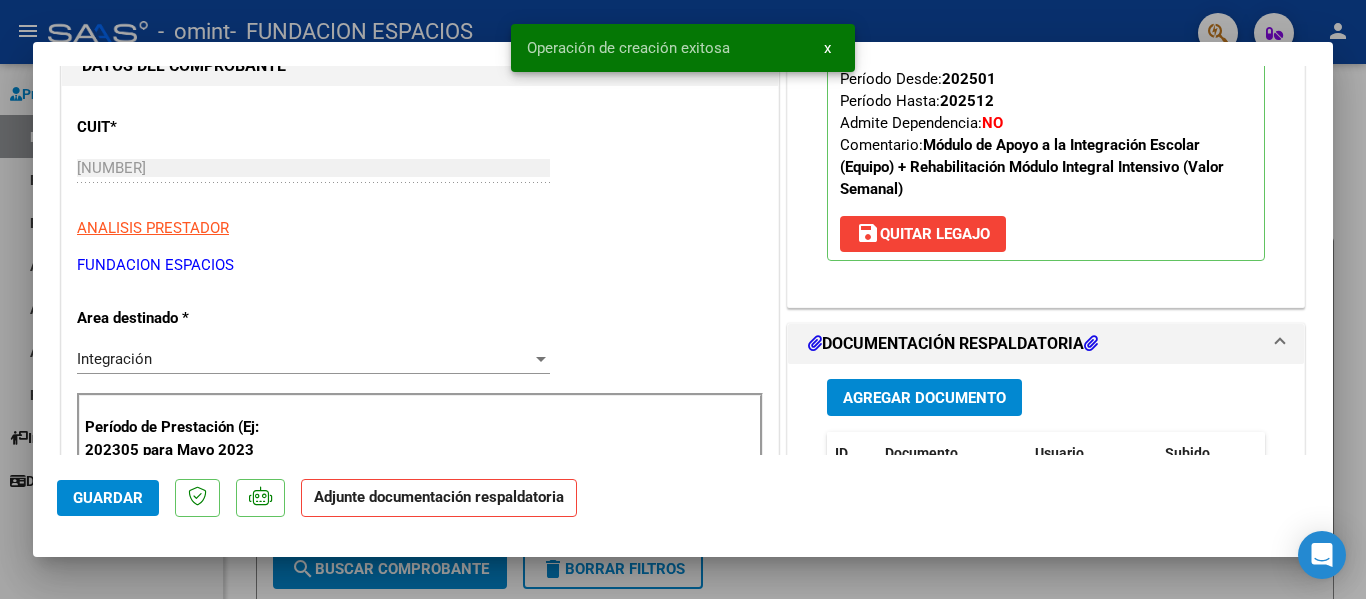 scroll, scrollTop: 400, scrollLeft: 0, axis: vertical 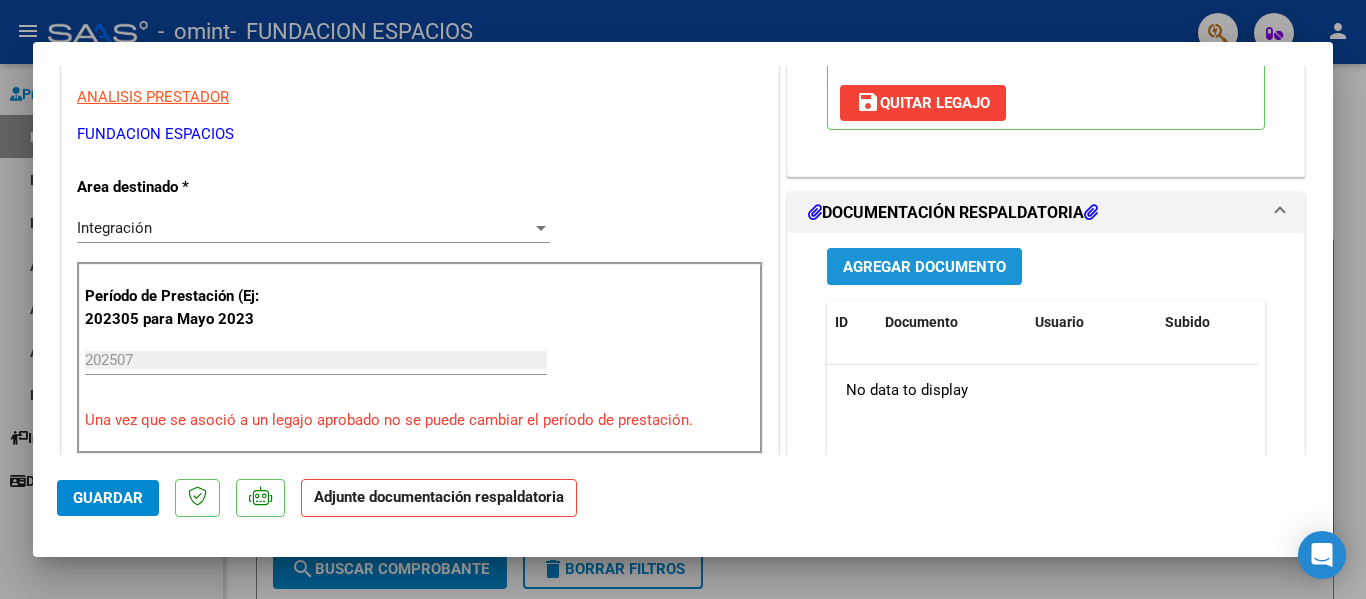 click on "Agregar Documento" at bounding box center [924, 266] 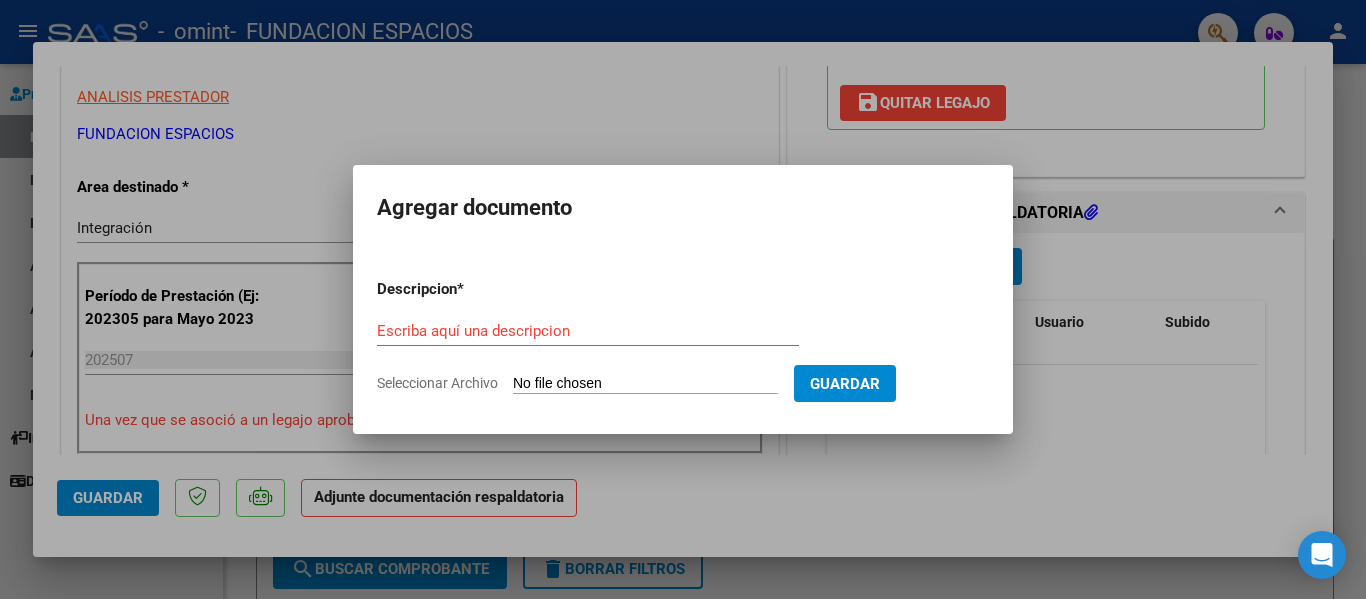 click on "Seleccionar Archivo" at bounding box center (645, 384) 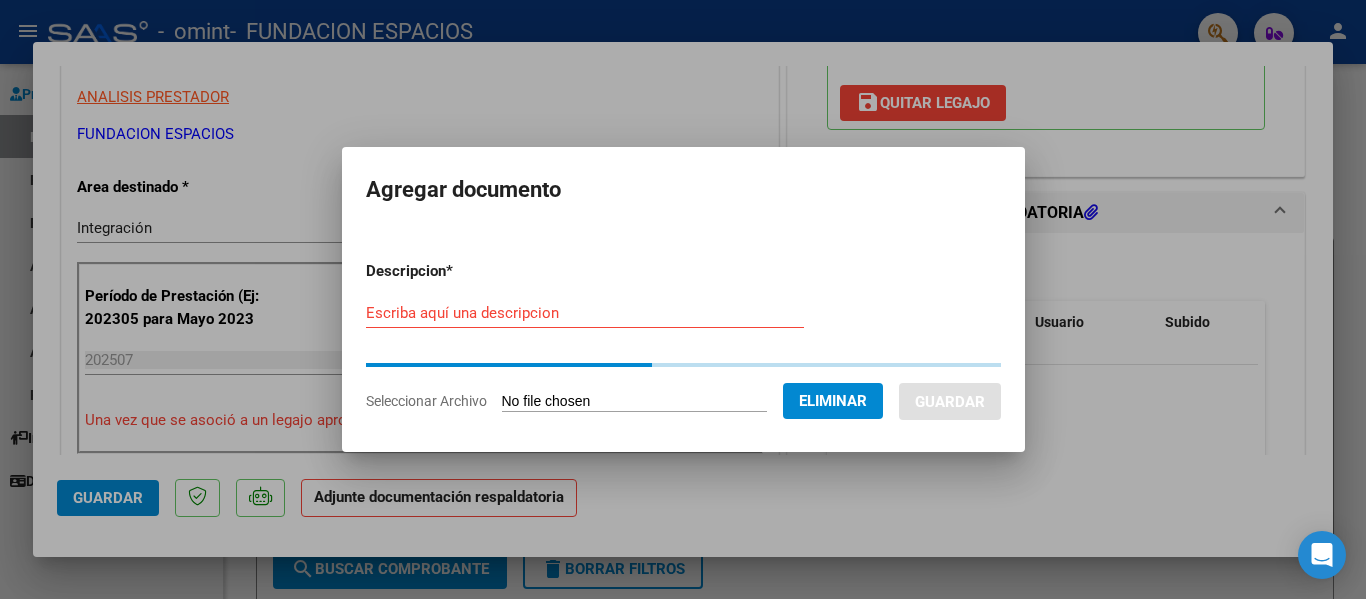 drag, startPoint x: 677, startPoint y: 317, endPoint x: 636, endPoint y: 321, distance: 41.19466 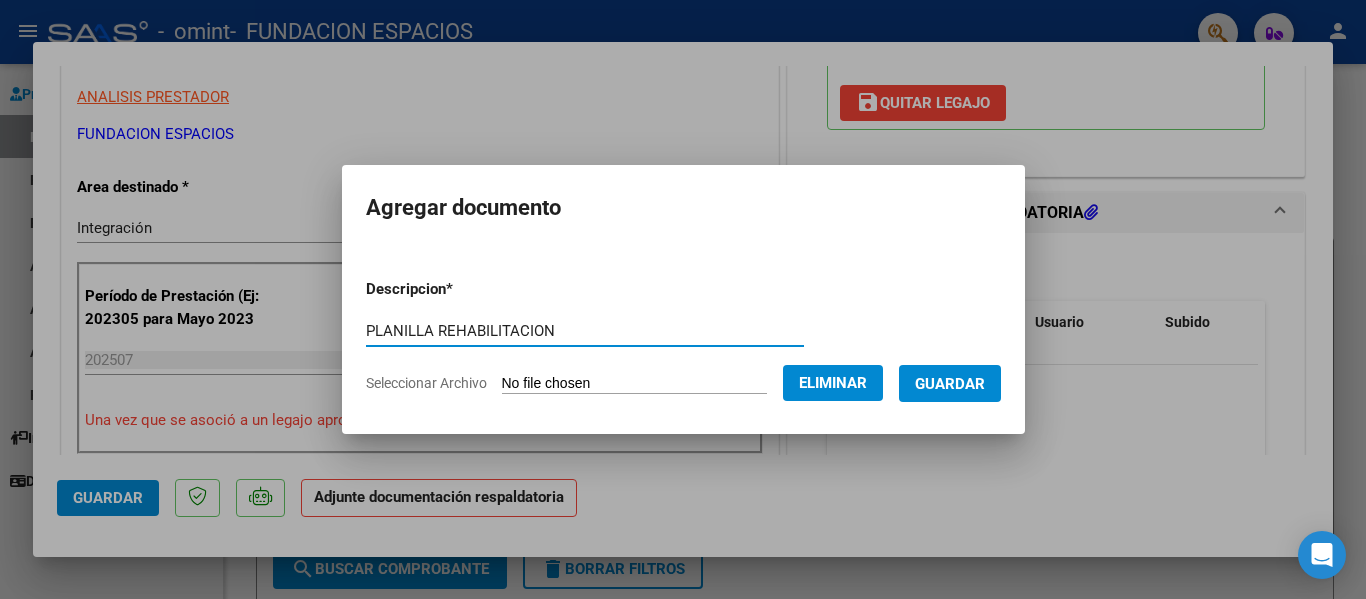 type on "PLANILLA REHABILITACION" 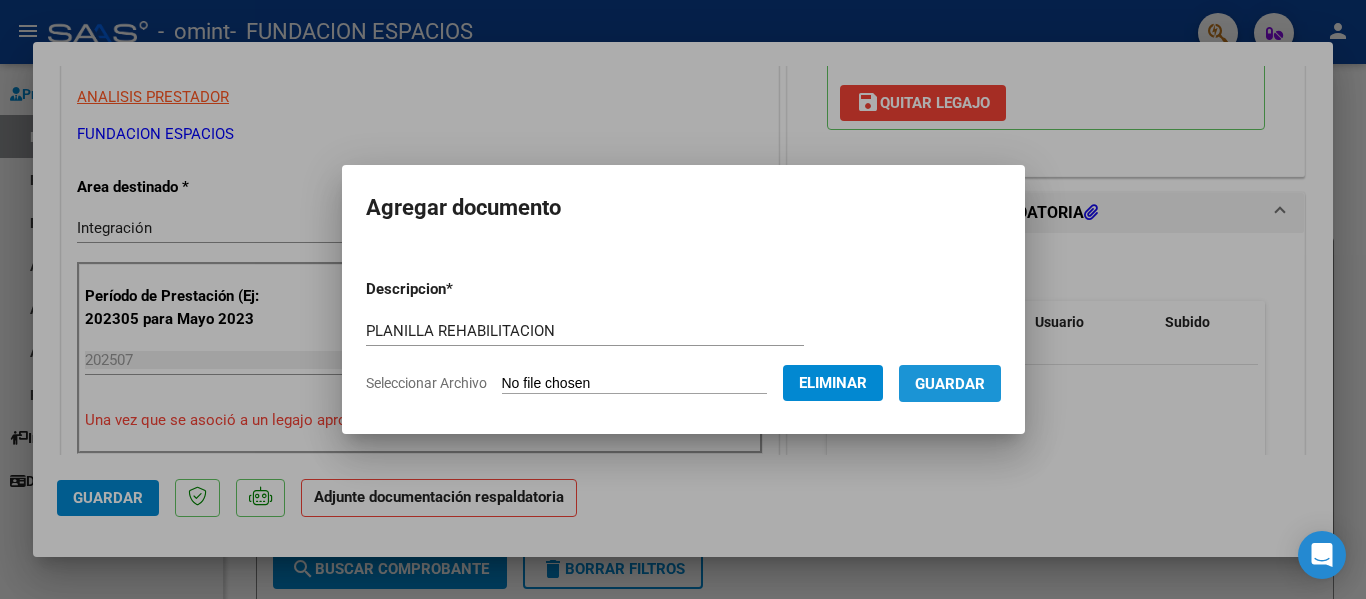 click on "Guardar" at bounding box center [950, 383] 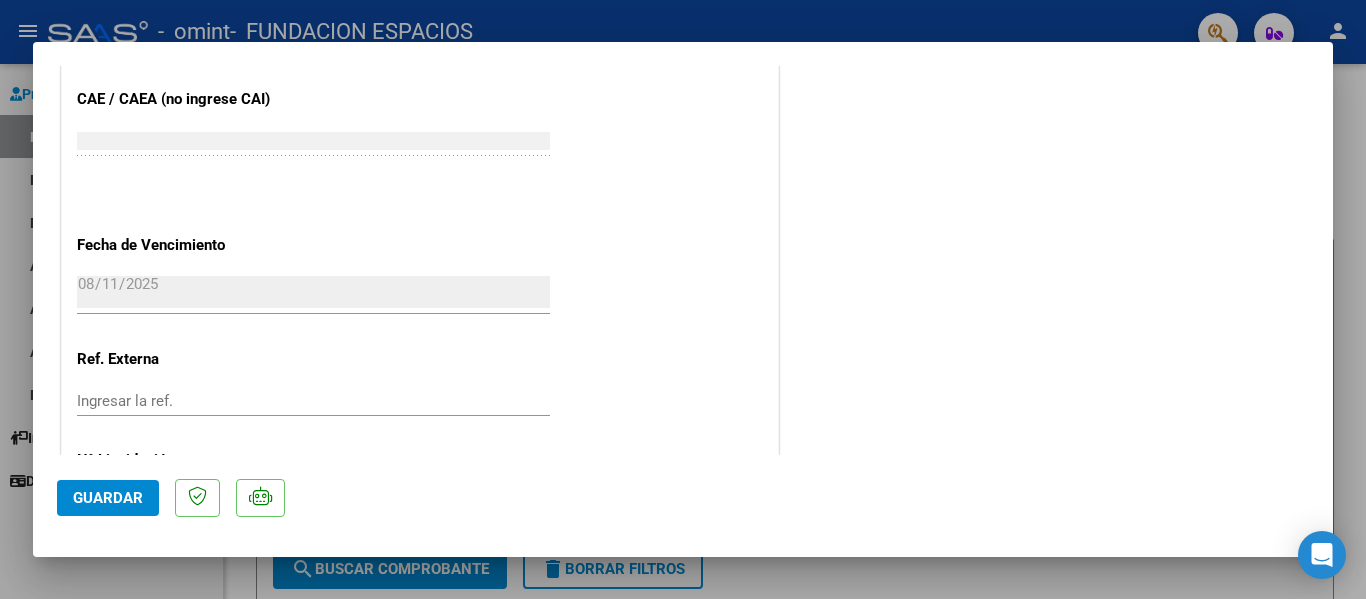 scroll, scrollTop: 1401, scrollLeft: 0, axis: vertical 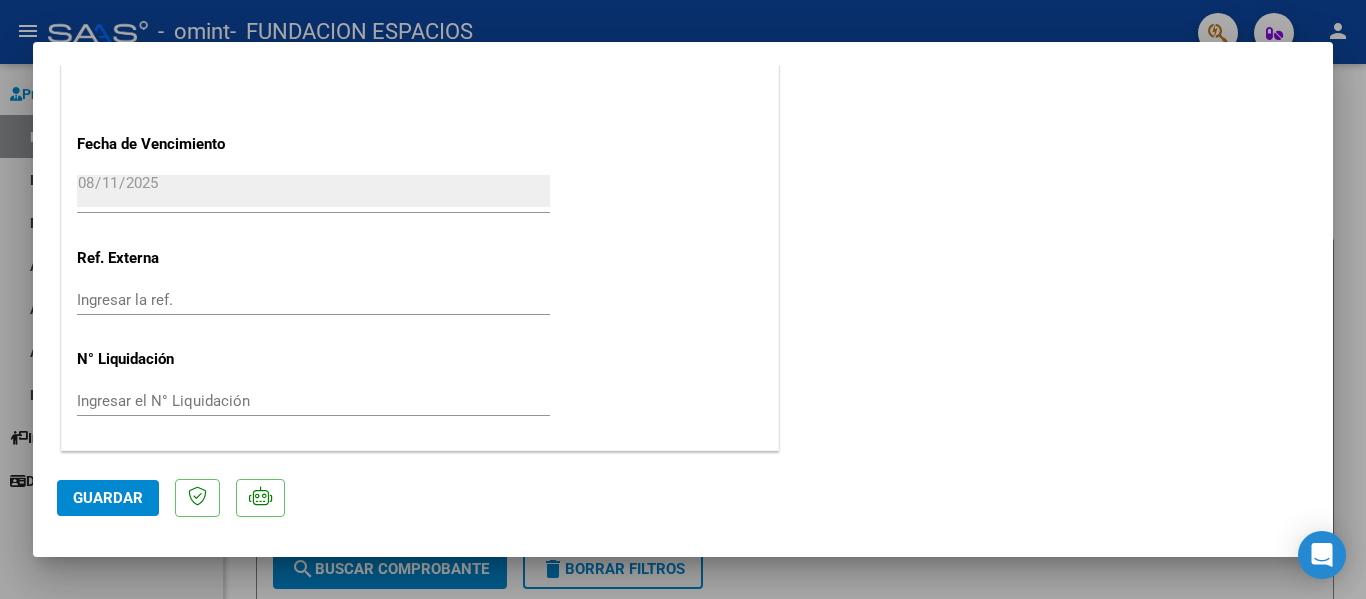 click on "Guardar" 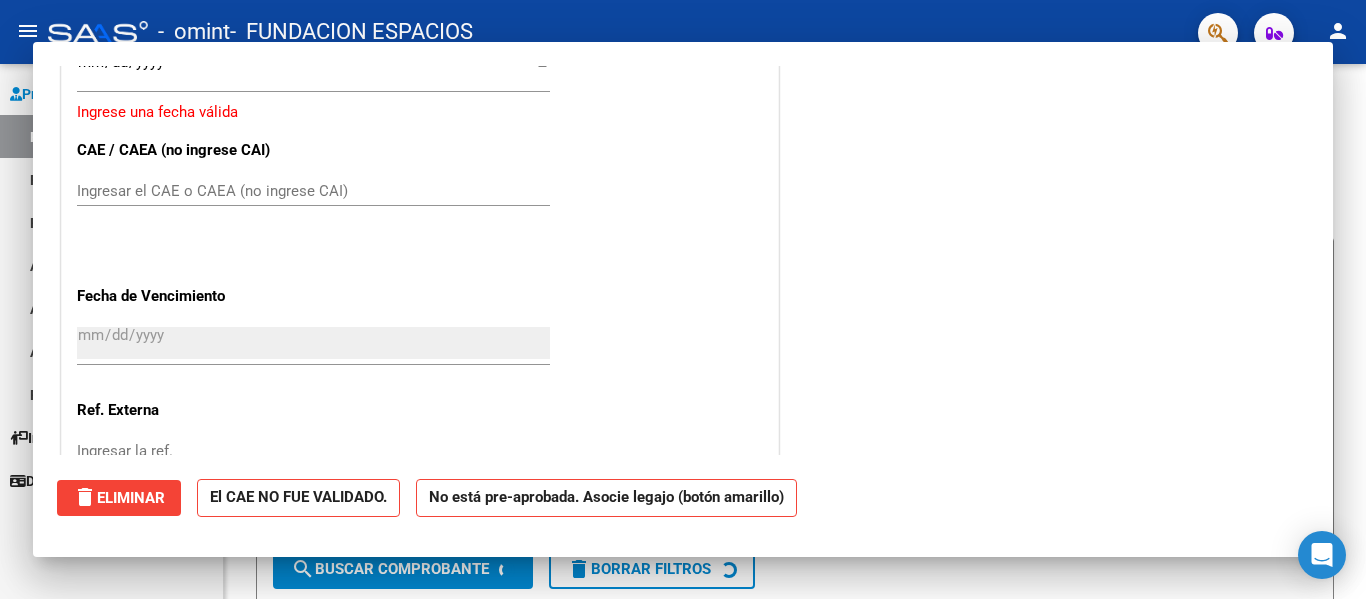 scroll, scrollTop: 0, scrollLeft: 0, axis: both 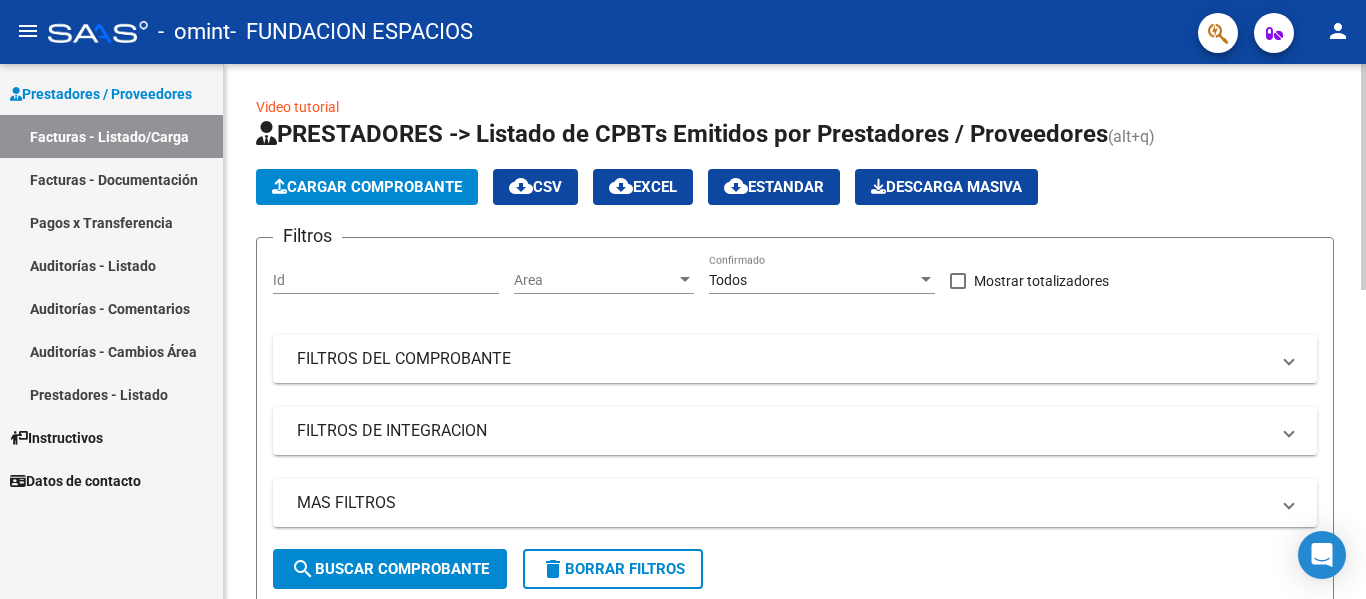 click on "Cargar Comprobante" 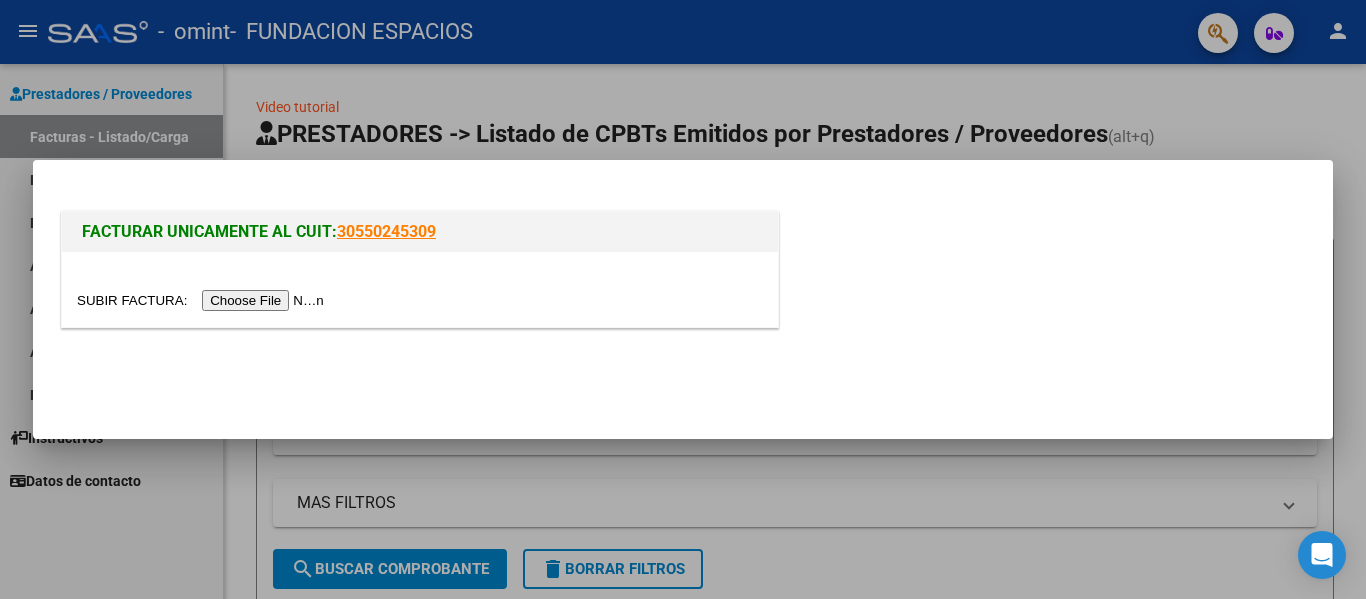 click at bounding box center [203, 300] 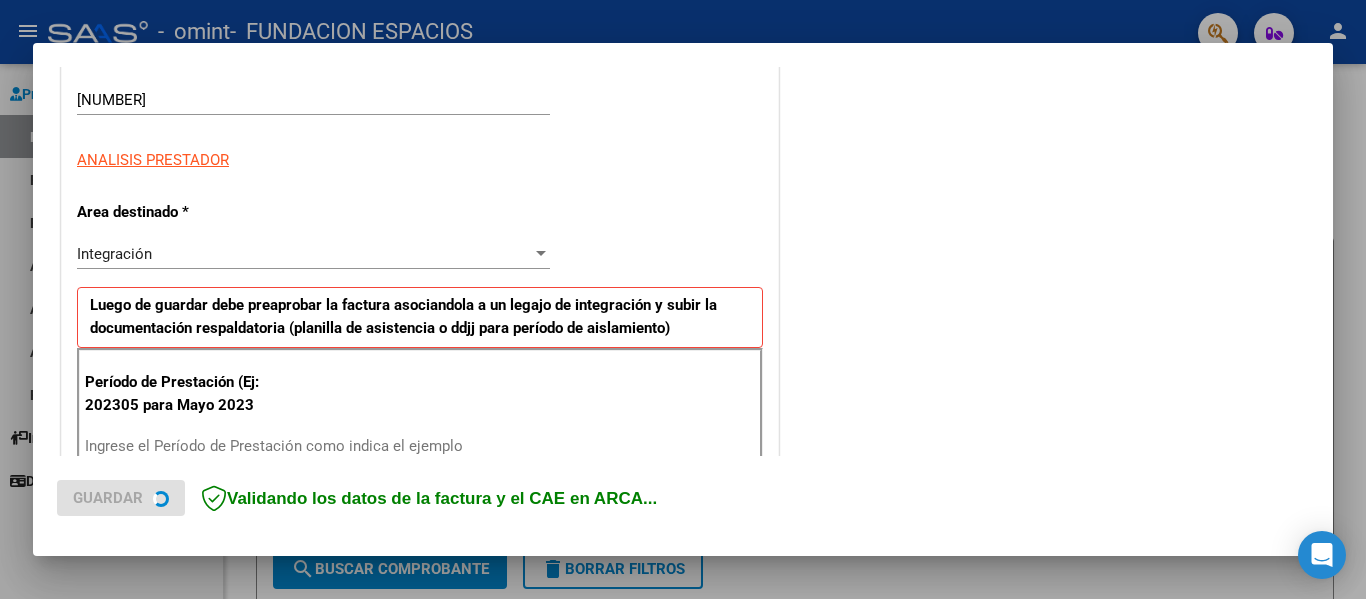 scroll, scrollTop: 400, scrollLeft: 0, axis: vertical 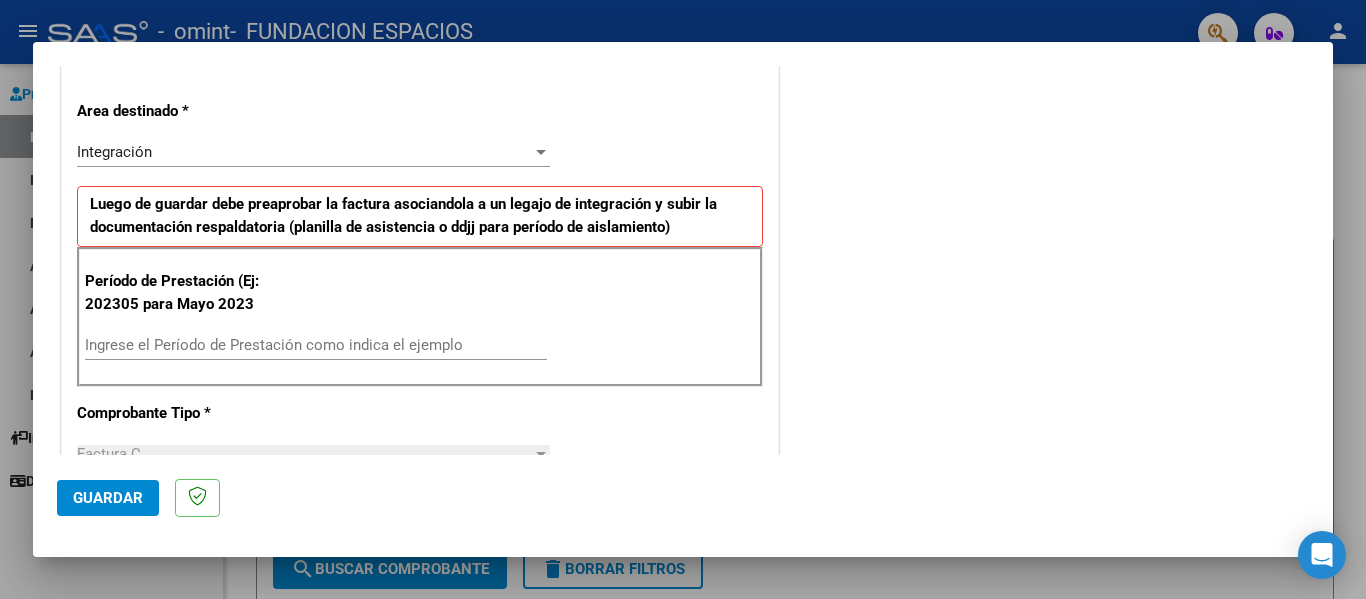 click on "Ingrese el Período de Prestación como indica el ejemplo" at bounding box center [316, 345] 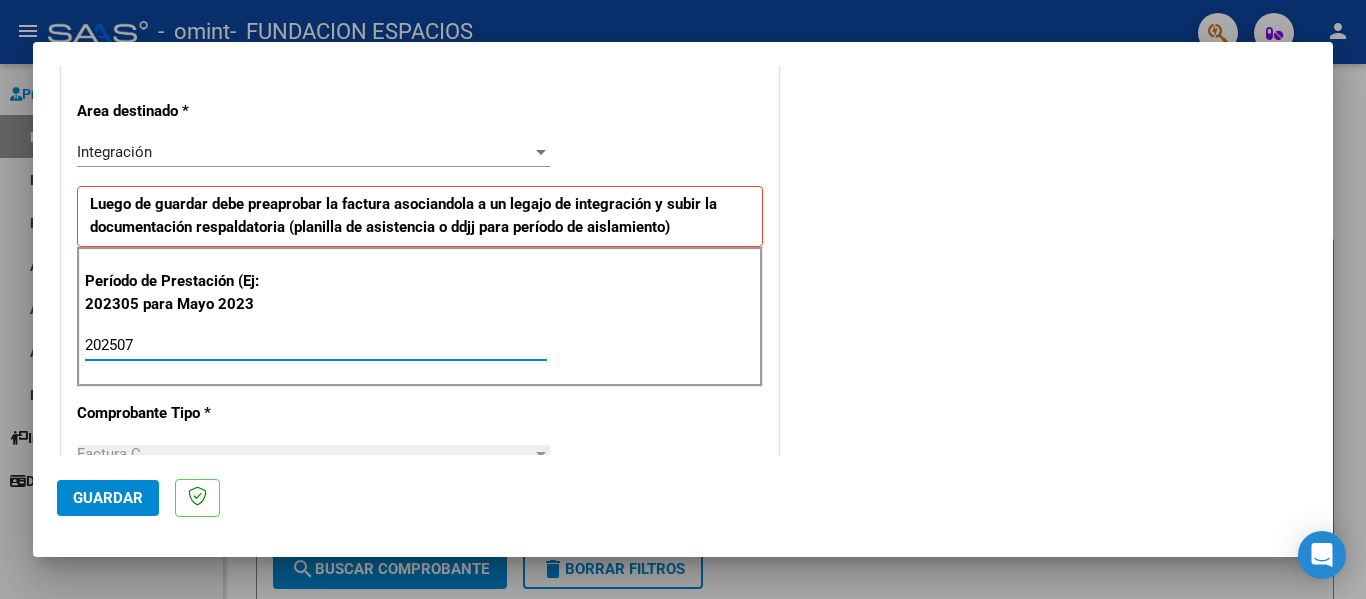 type on "202507" 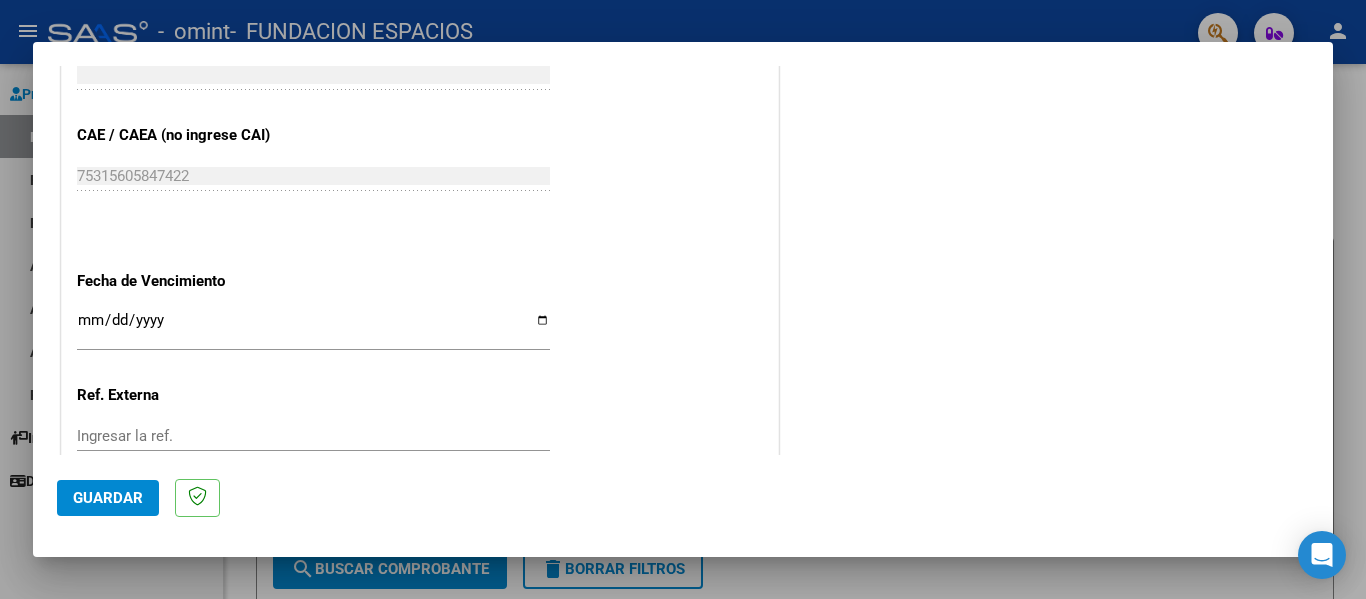 scroll, scrollTop: 1200, scrollLeft: 0, axis: vertical 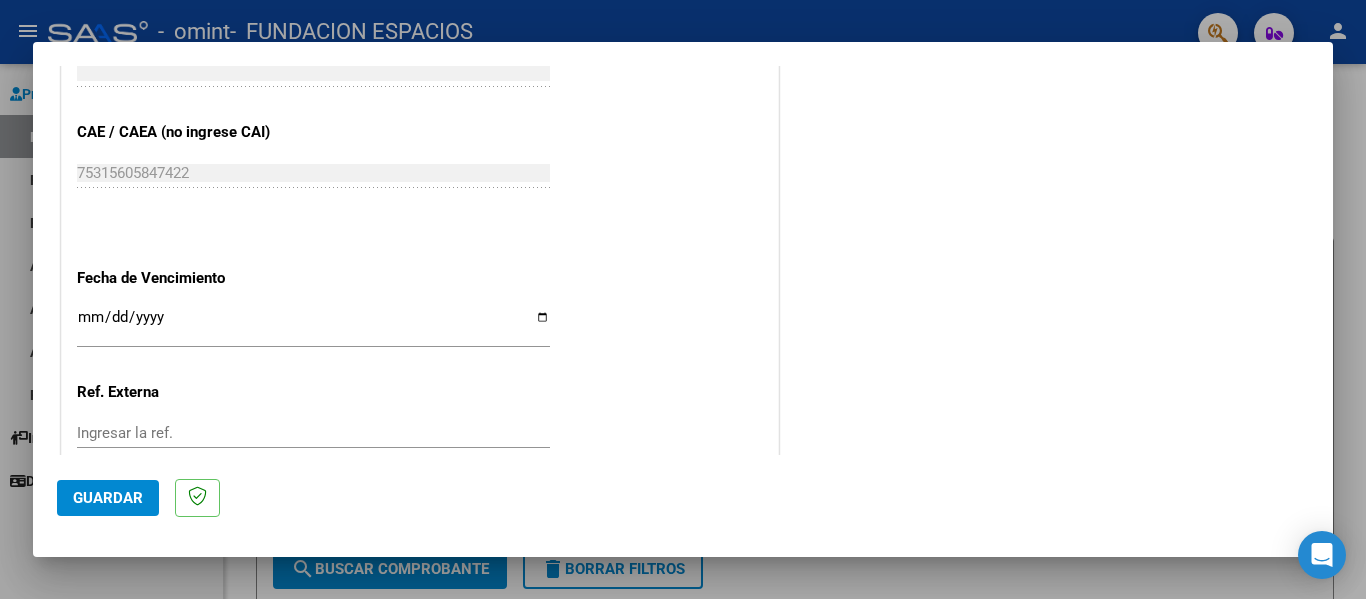 click on "Ingresar la fecha" at bounding box center (313, 325) 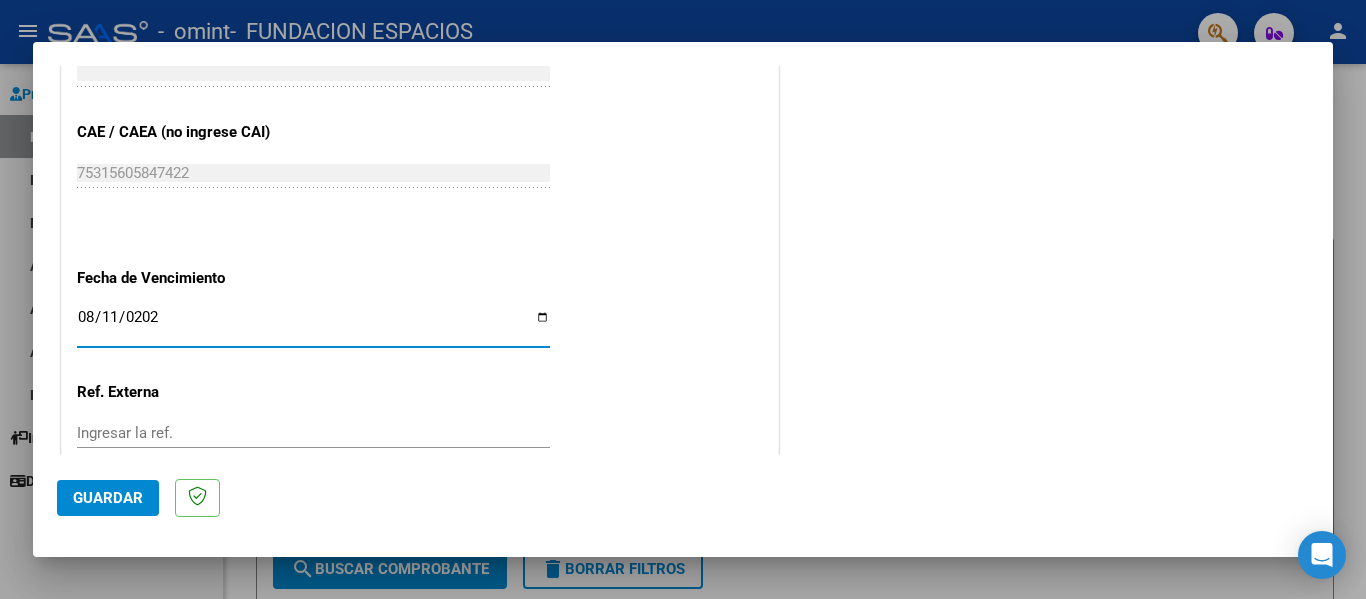 type on "2025-08-11" 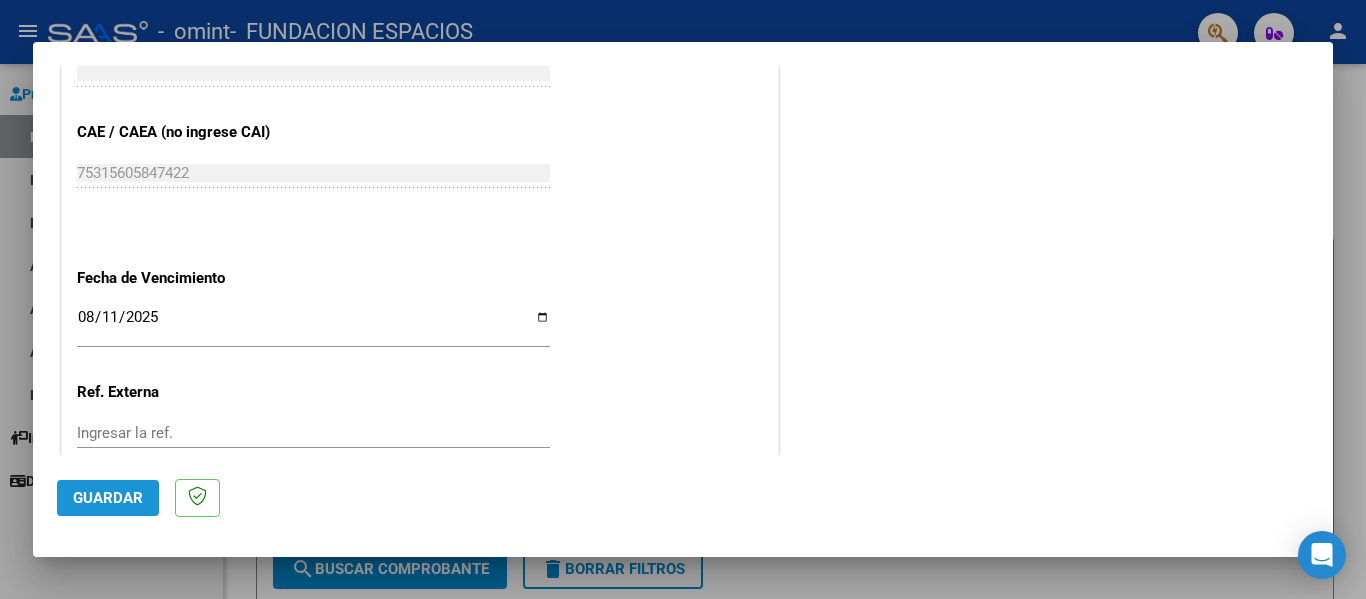 click on "Guardar" 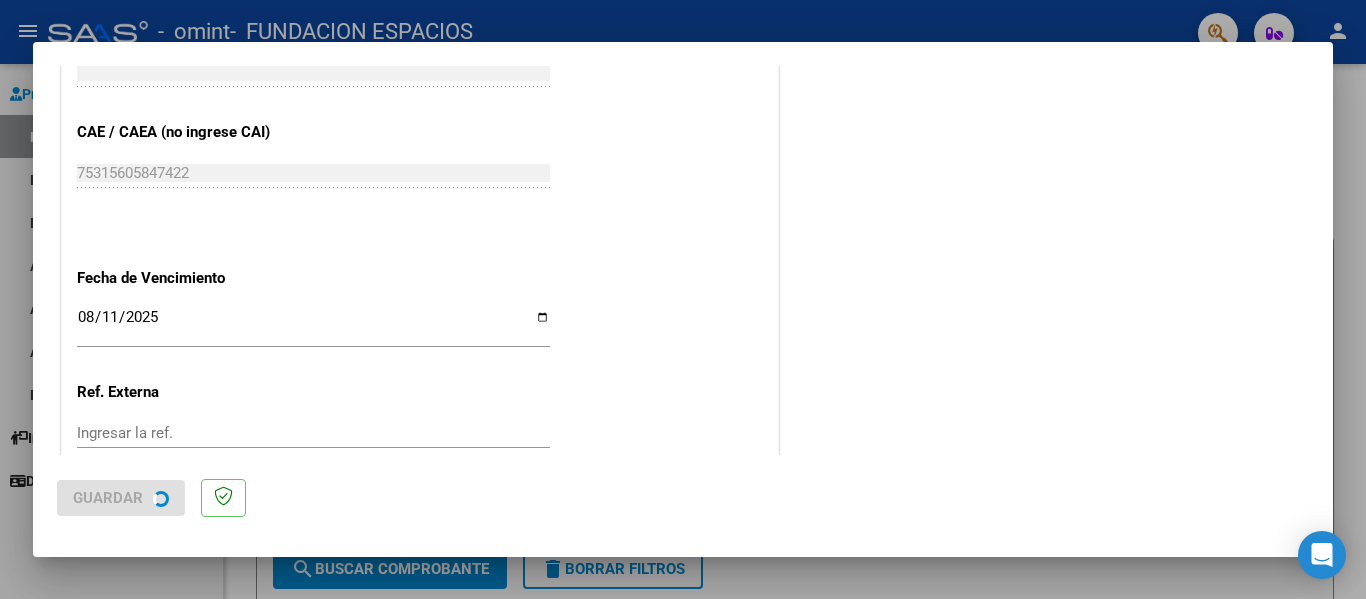 scroll, scrollTop: 0, scrollLeft: 0, axis: both 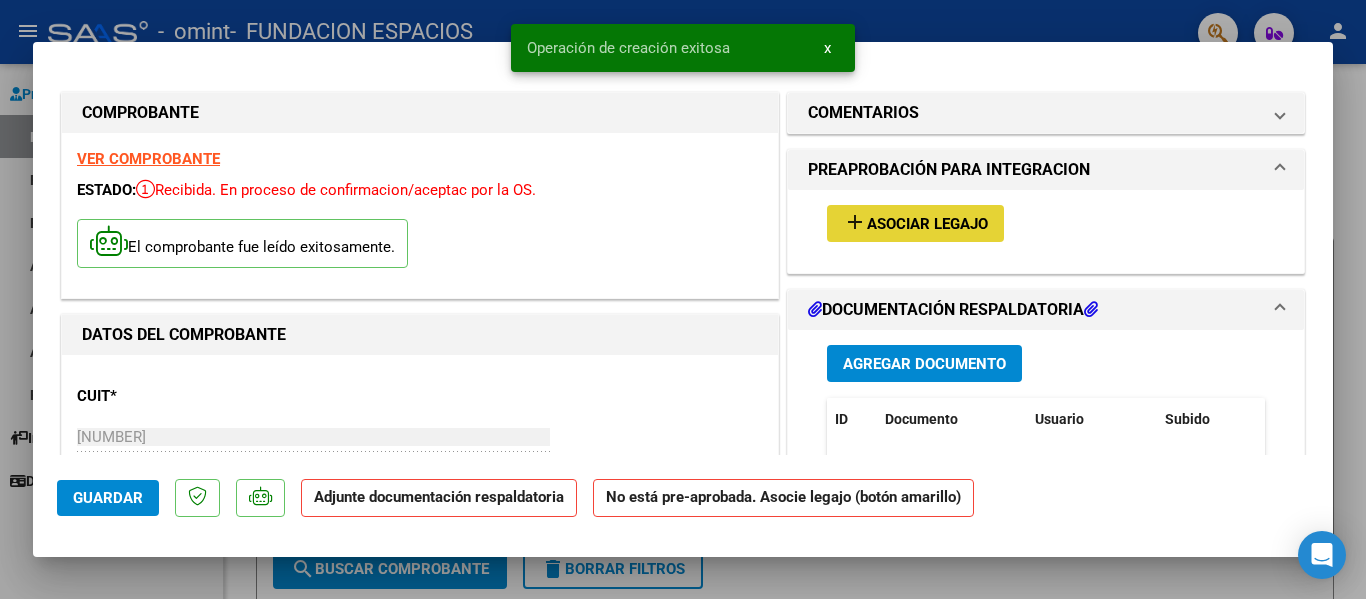 click on "Asociar Legajo" at bounding box center (927, 224) 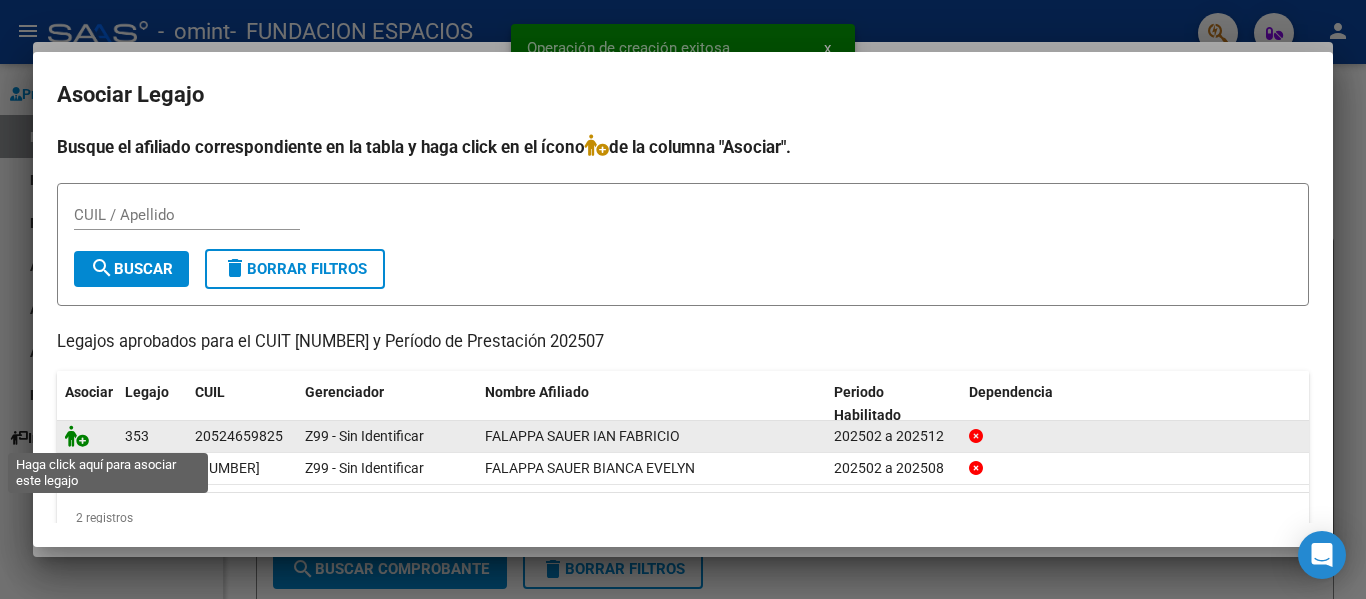 click 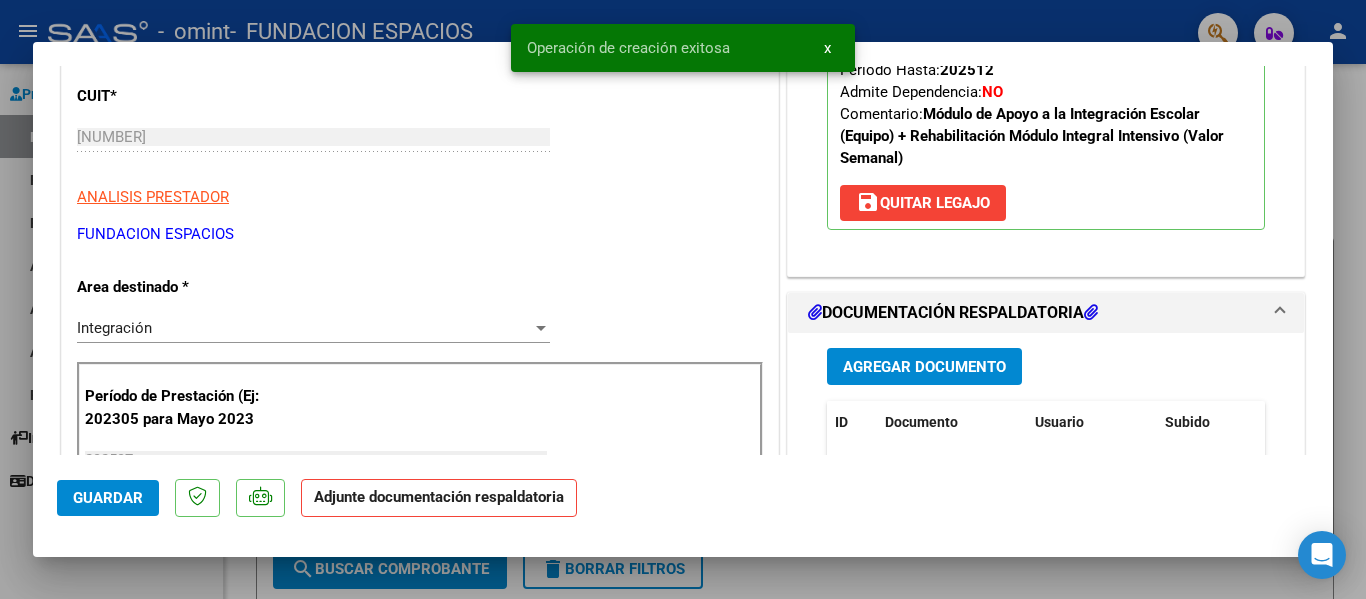 scroll, scrollTop: 400, scrollLeft: 0, axis: vertical 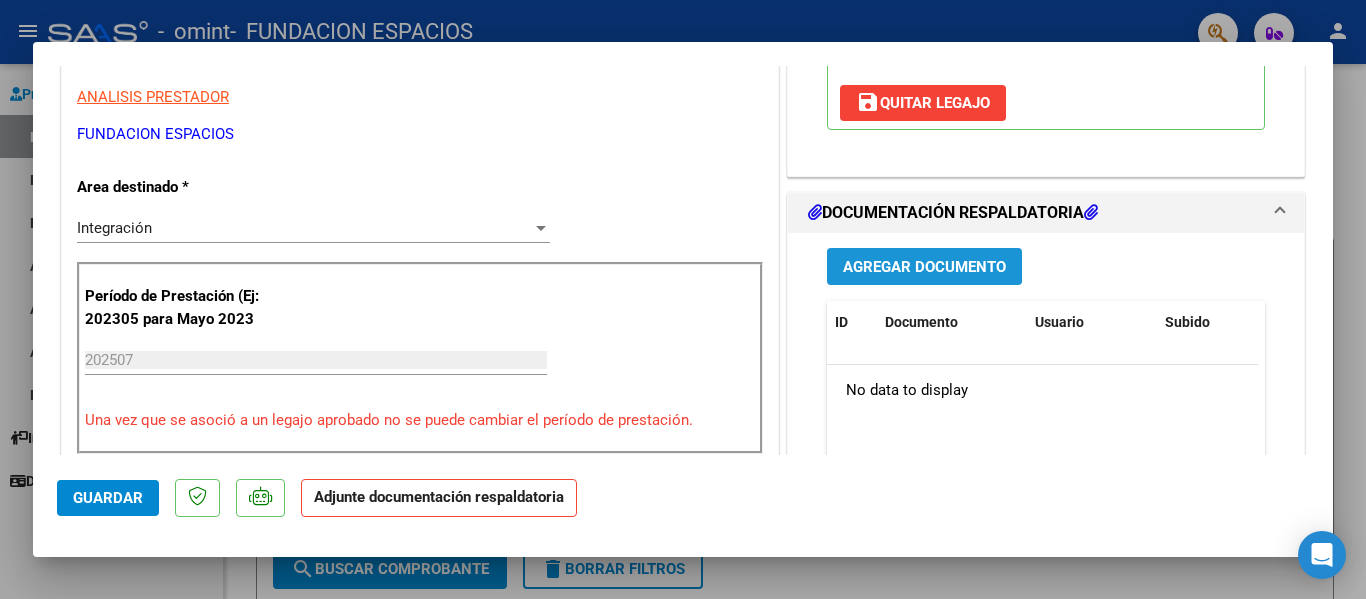 click on "Agregar Documento" at bounding box center [924, 266] 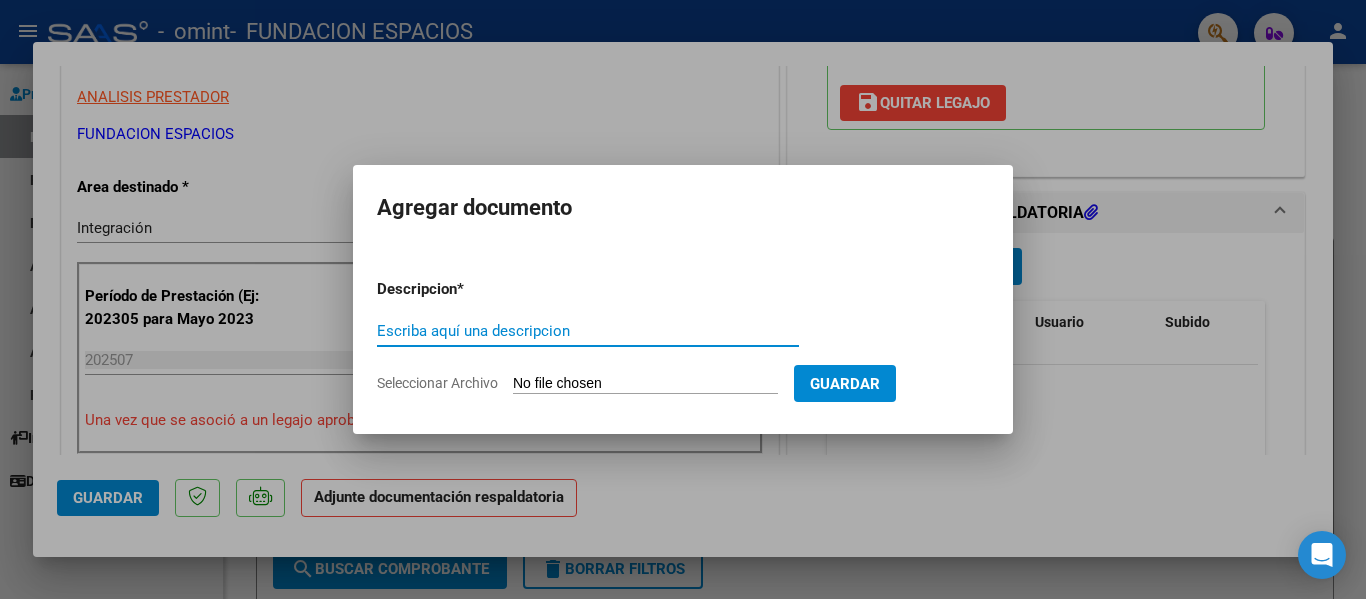 click on "Seleccionar Archivo" at bounding box center [645, 384] 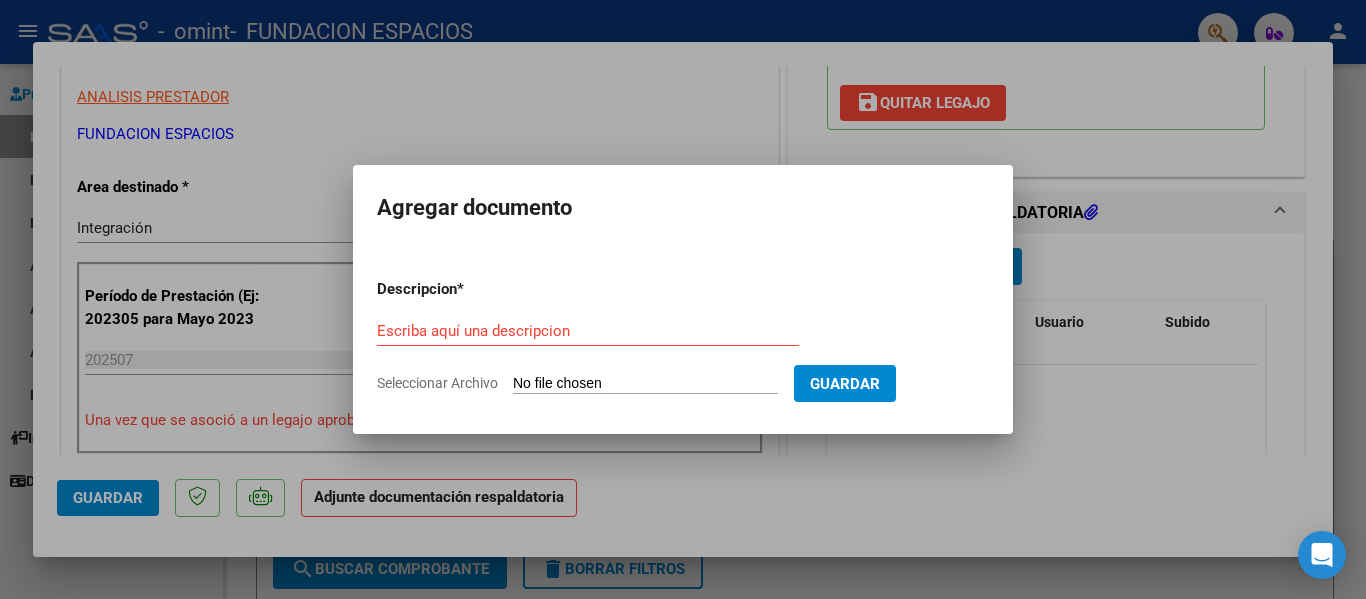 type on "C:\fakepath\FALAPPA IAN - PL INT ESCOLAR.pdf" 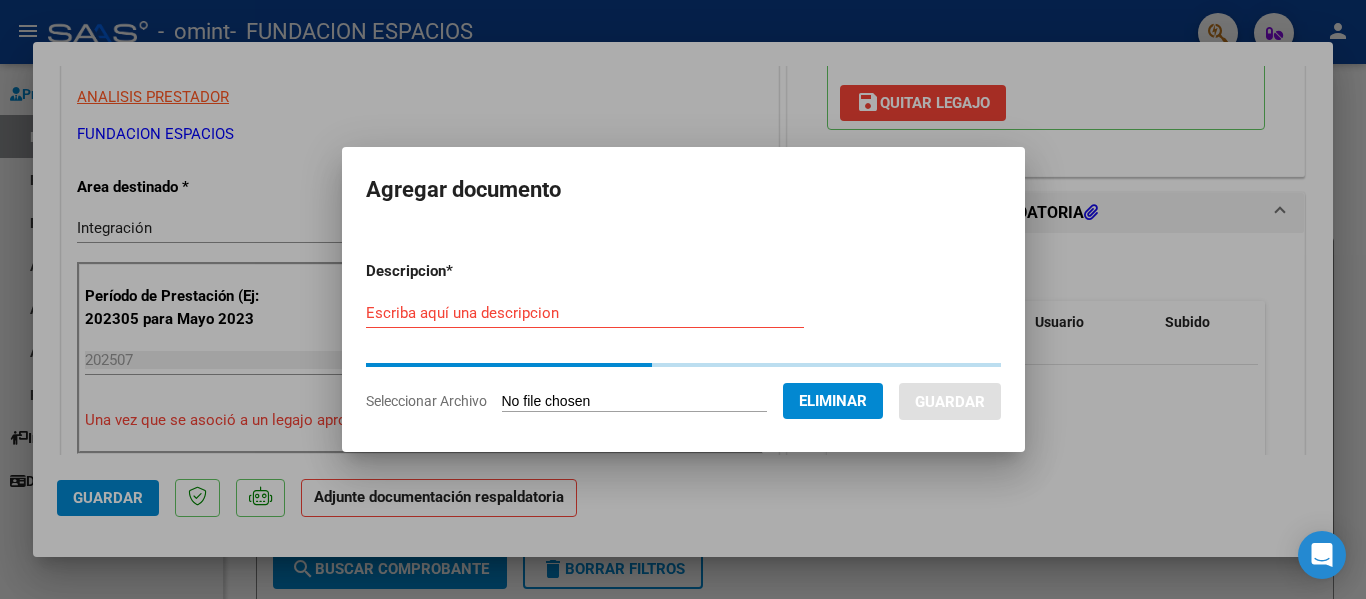 click on "Escriba aquí una descripcion" at bounding box center (585, 313) 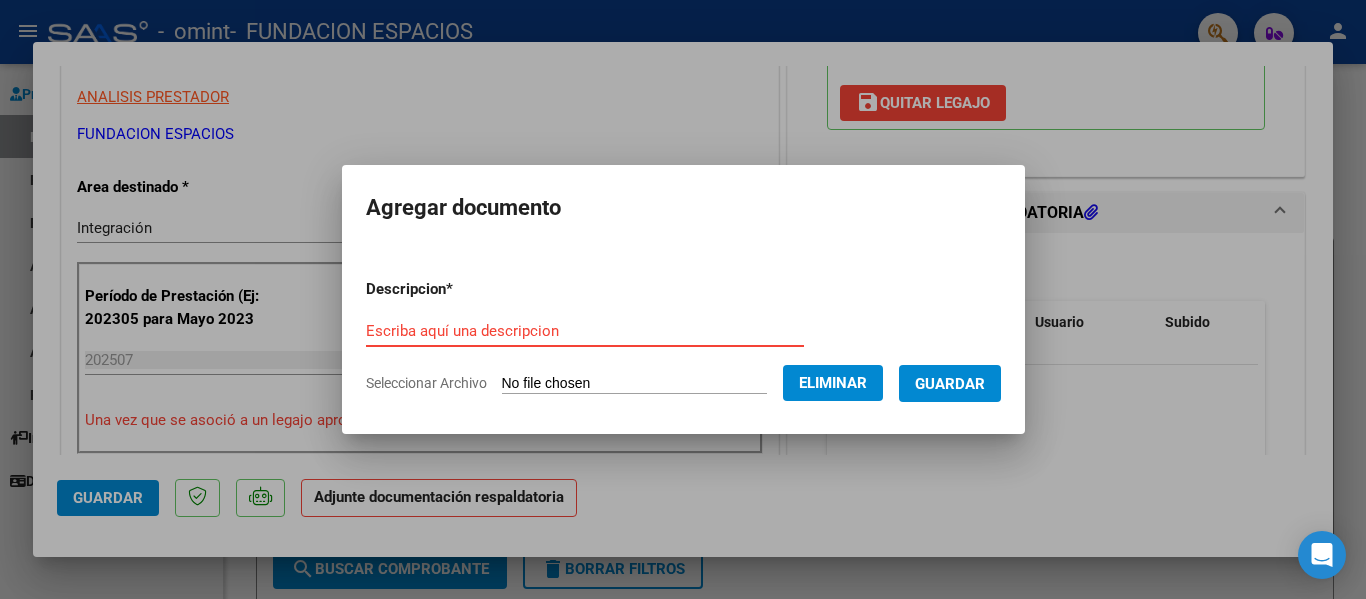 click on "Descripcion  *   Escriba aquí una descripcion  Seleccionar Archivo Eliminar Guardar" at bounding box center (683, 336) 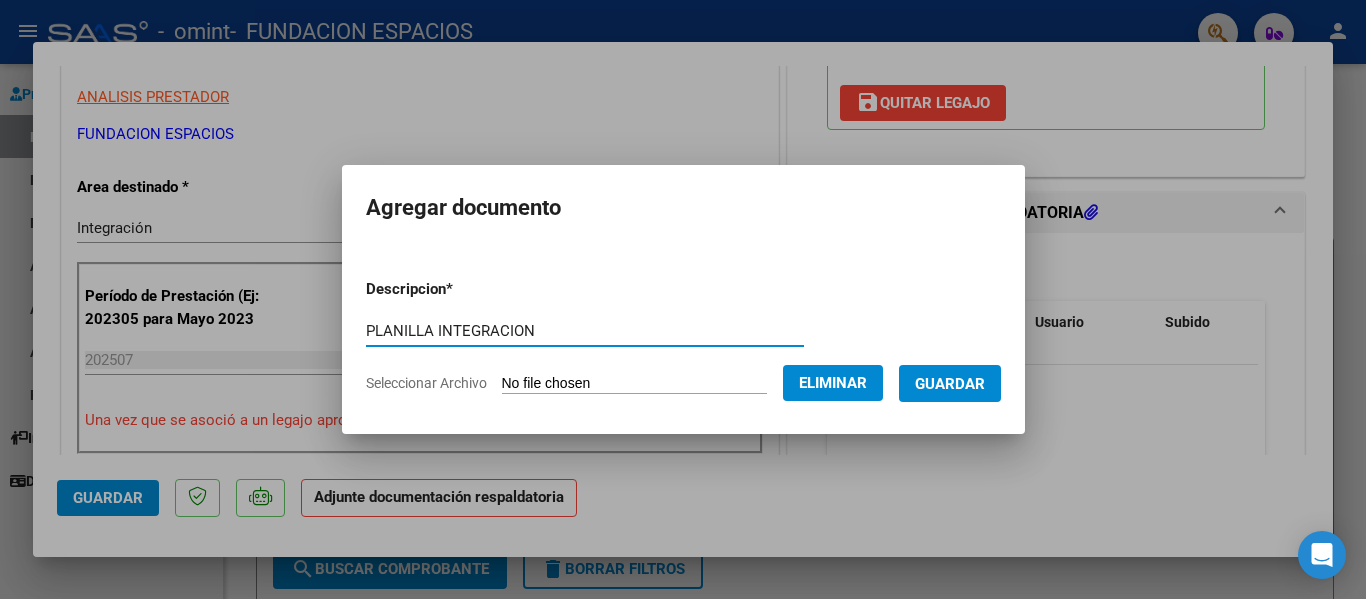 type on "PLANILLA INTEGRACION" 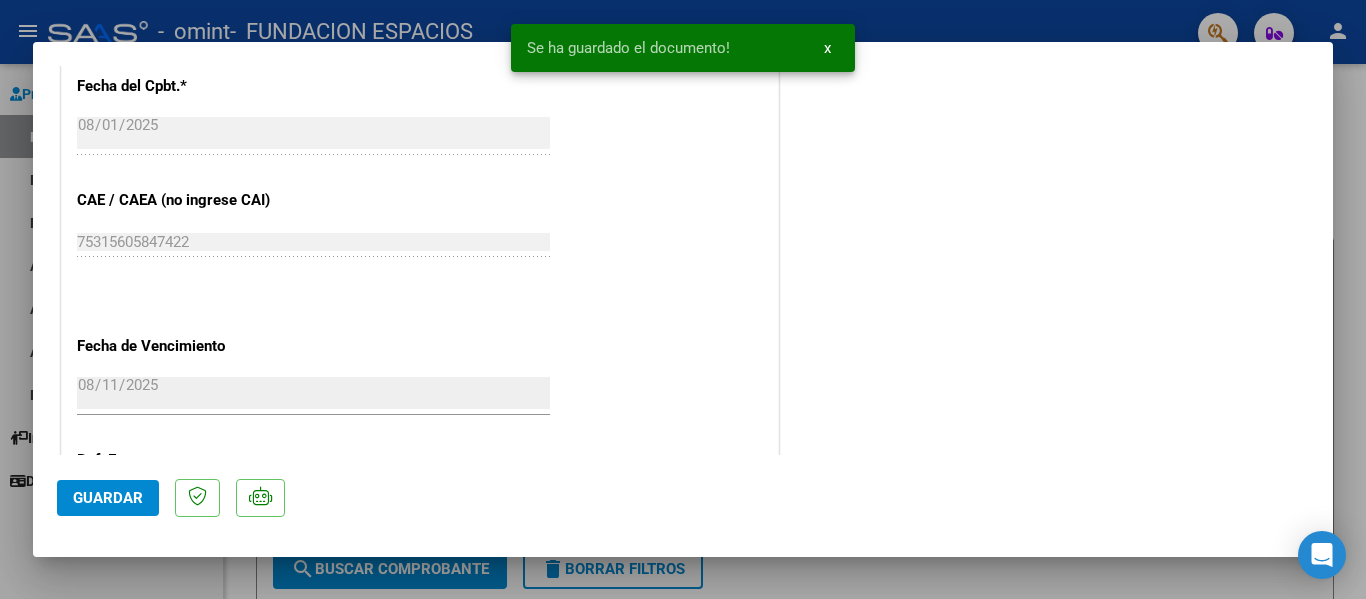 scroll, scrollTop: 1200, scrollLeft: 0, axis: vertical 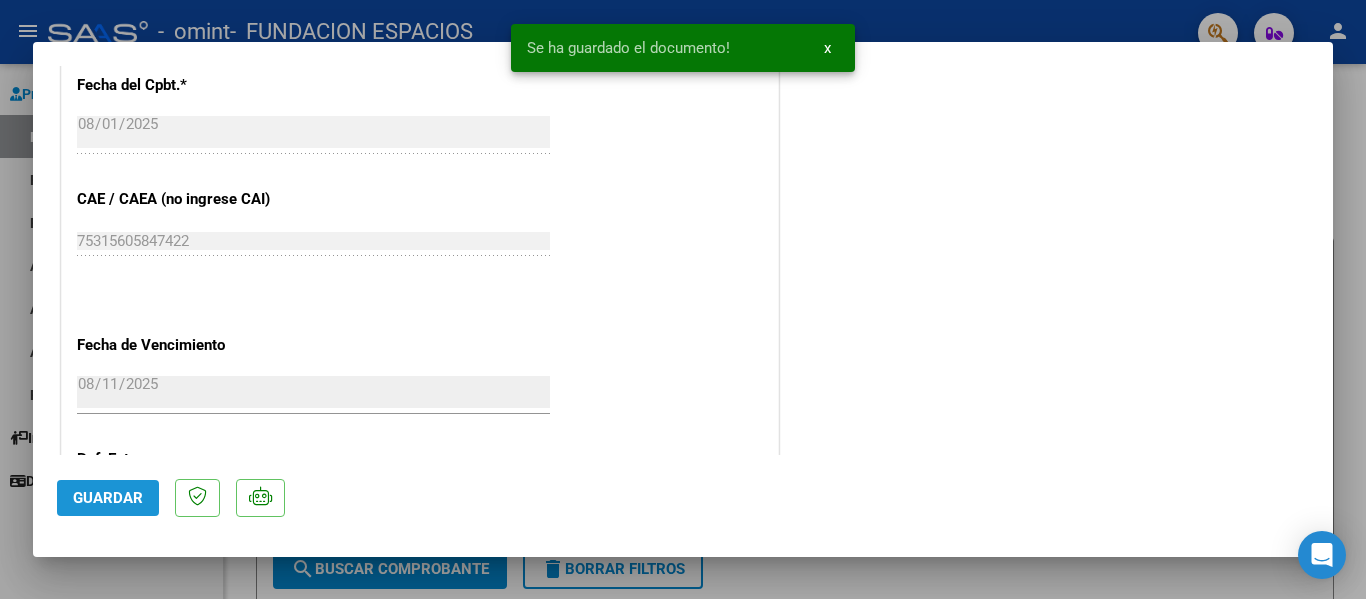 click on "Guardar" 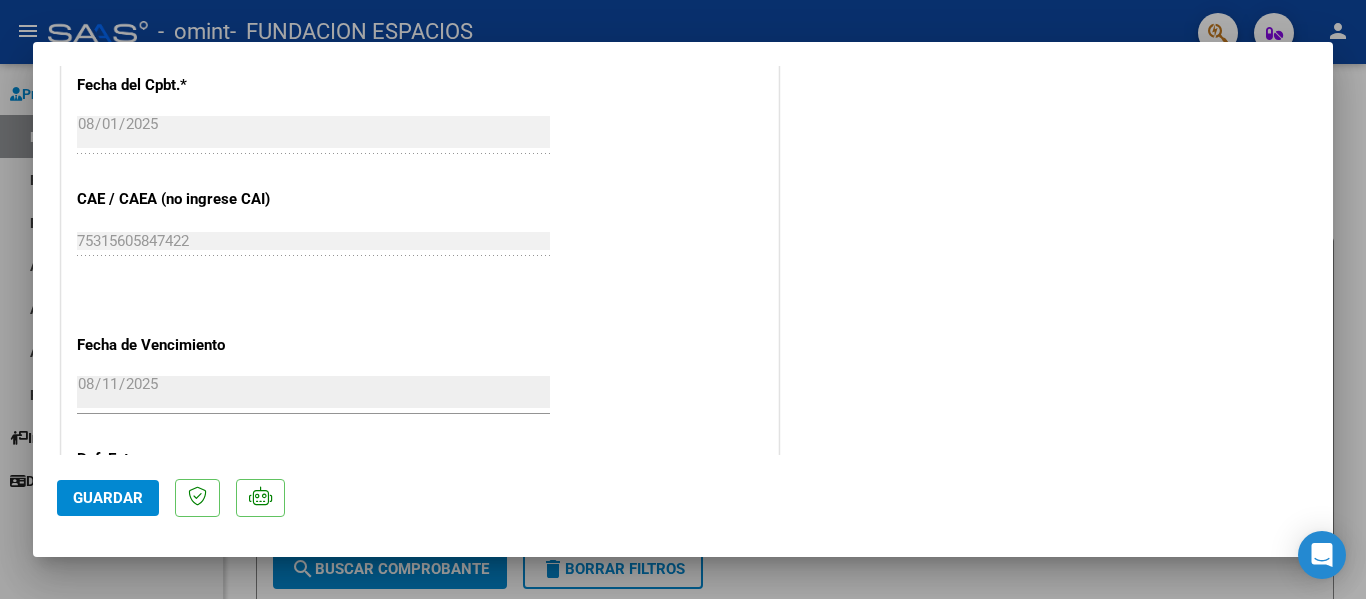 type 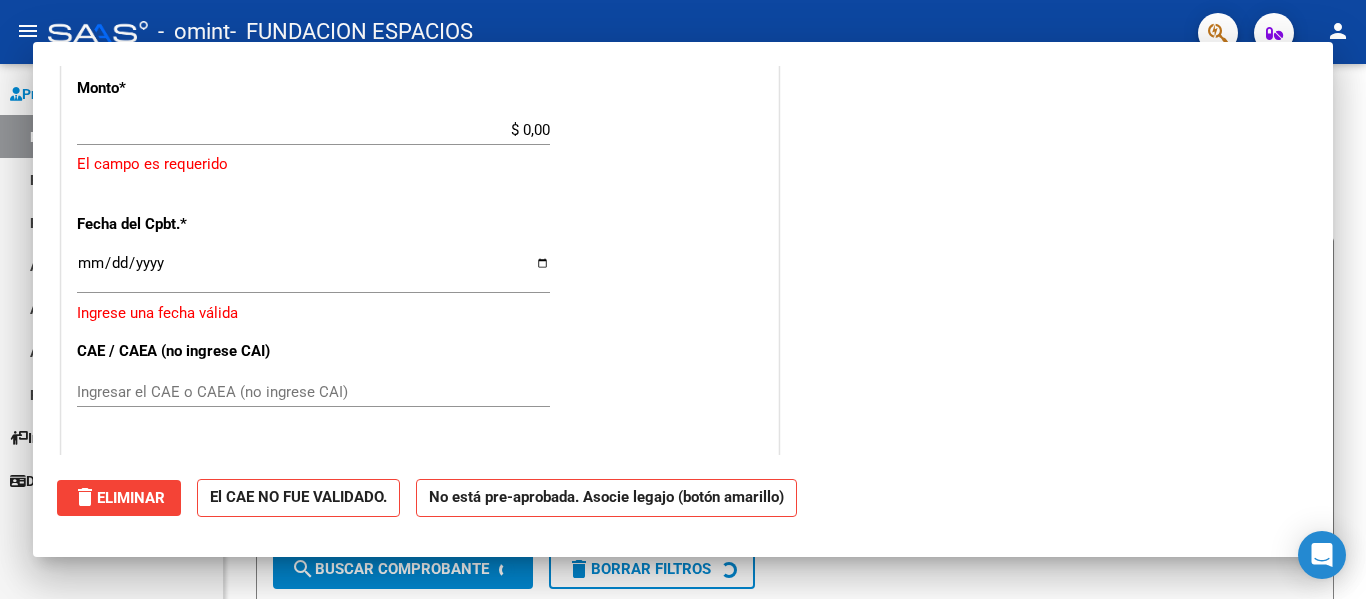 scroll, scrollTop: 0, scrollLeft: 0, axis: both 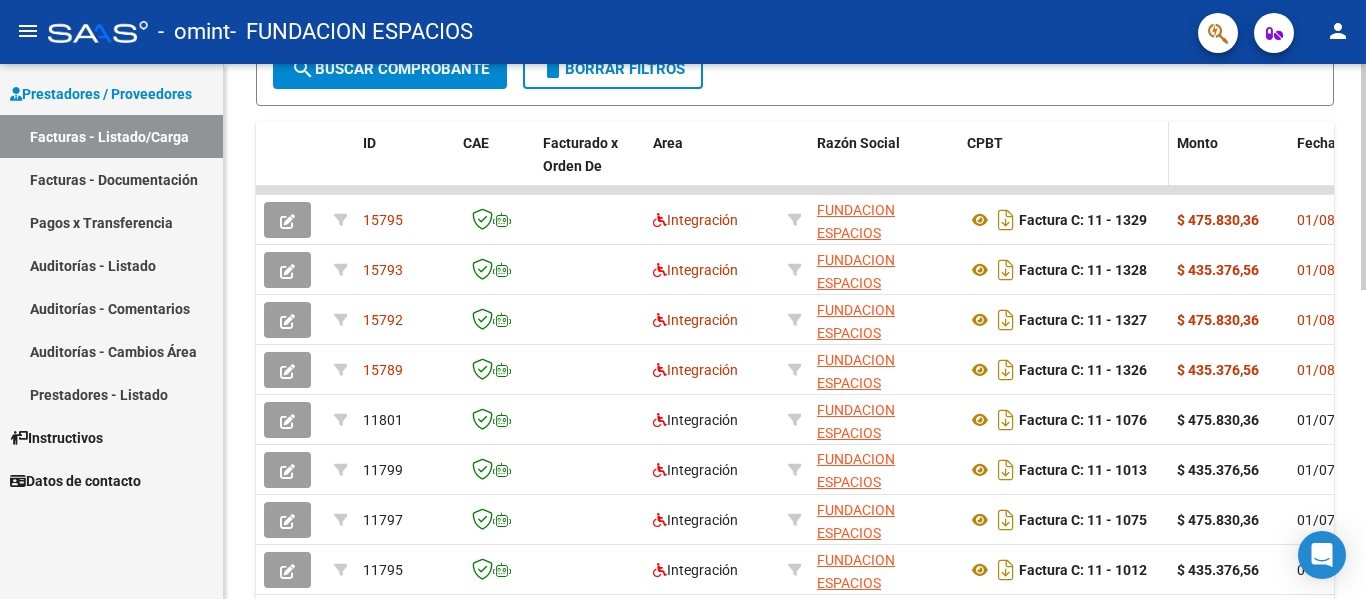 drag, startPoint x: 541, startPoint y: 188, endPoint x: 1053, endPoint y: 184, distance: 512.0156 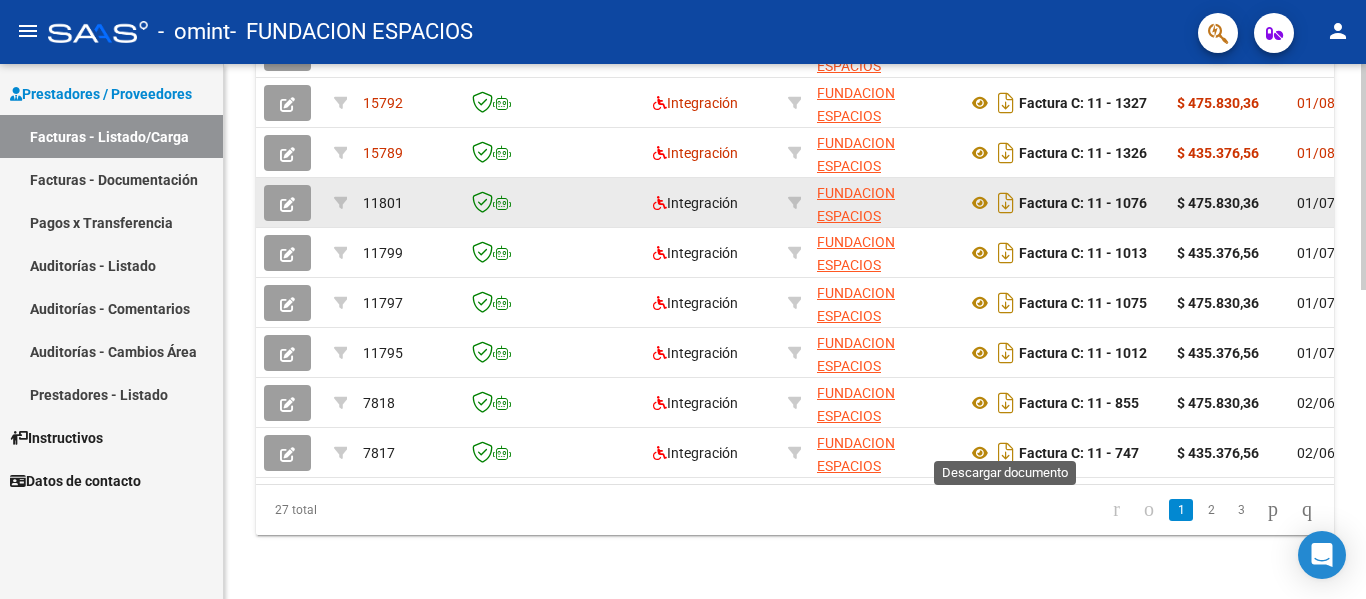 scroll, scrollTop: 733, scrollLeft: 0, axis: vertical 